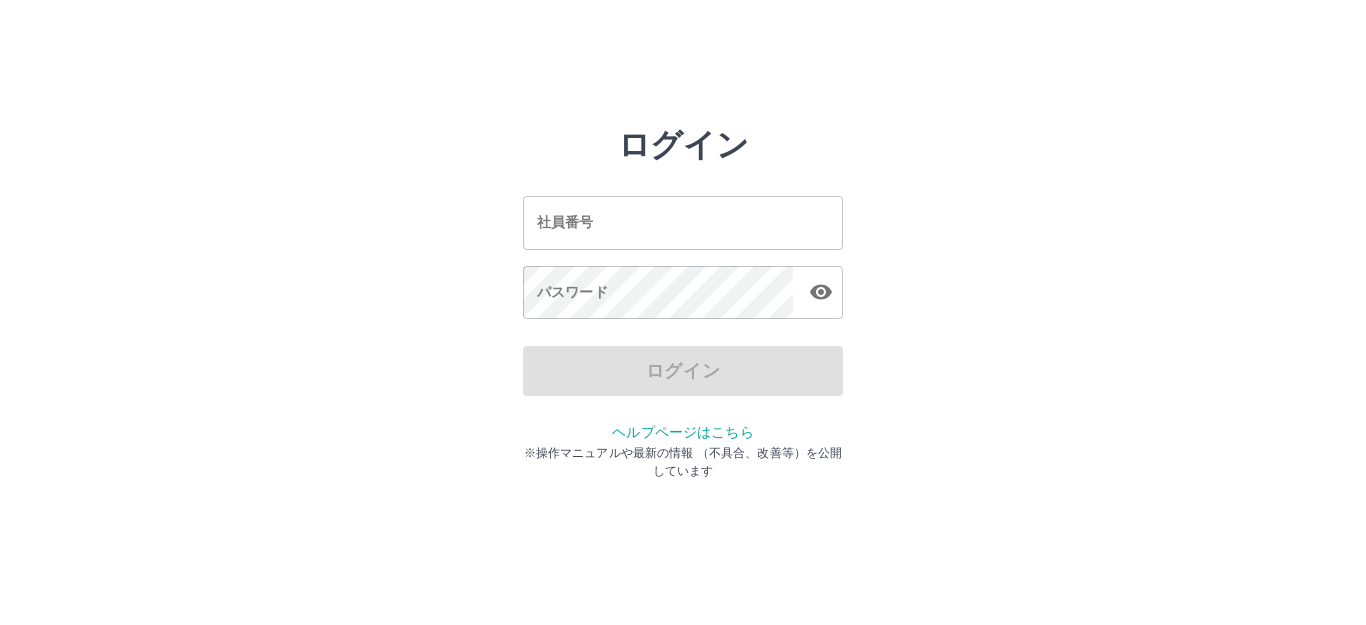 scroll, scrollTop: 0, scrollLeft: 0, axis: both 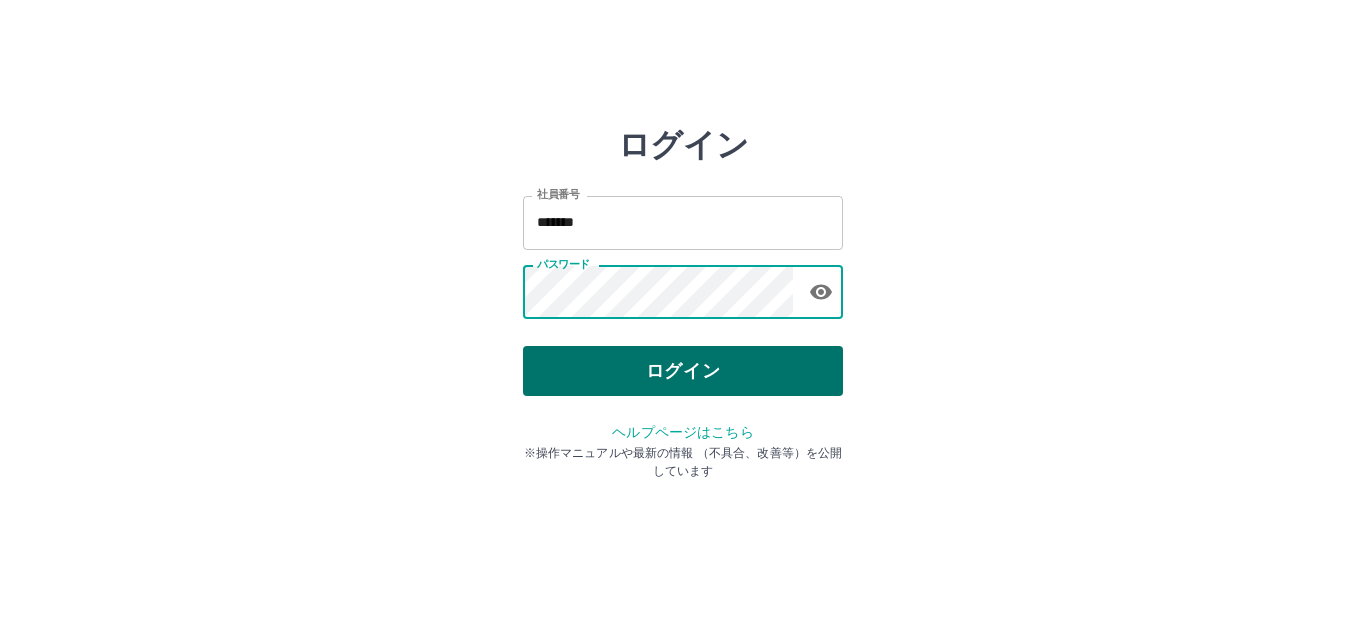 click on "ログイン" at bounding box center [683, 371] 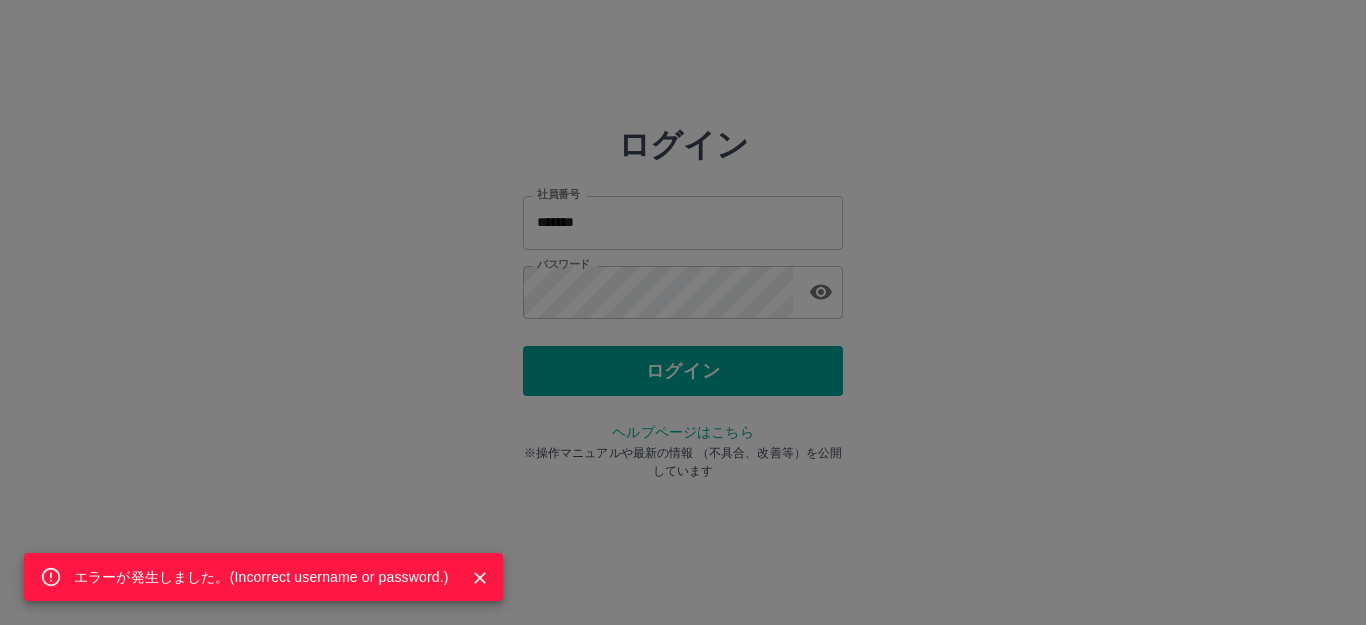 click on "エラーが発生しました。( Incorrect username or password. )" at bounding box center [683, 312] 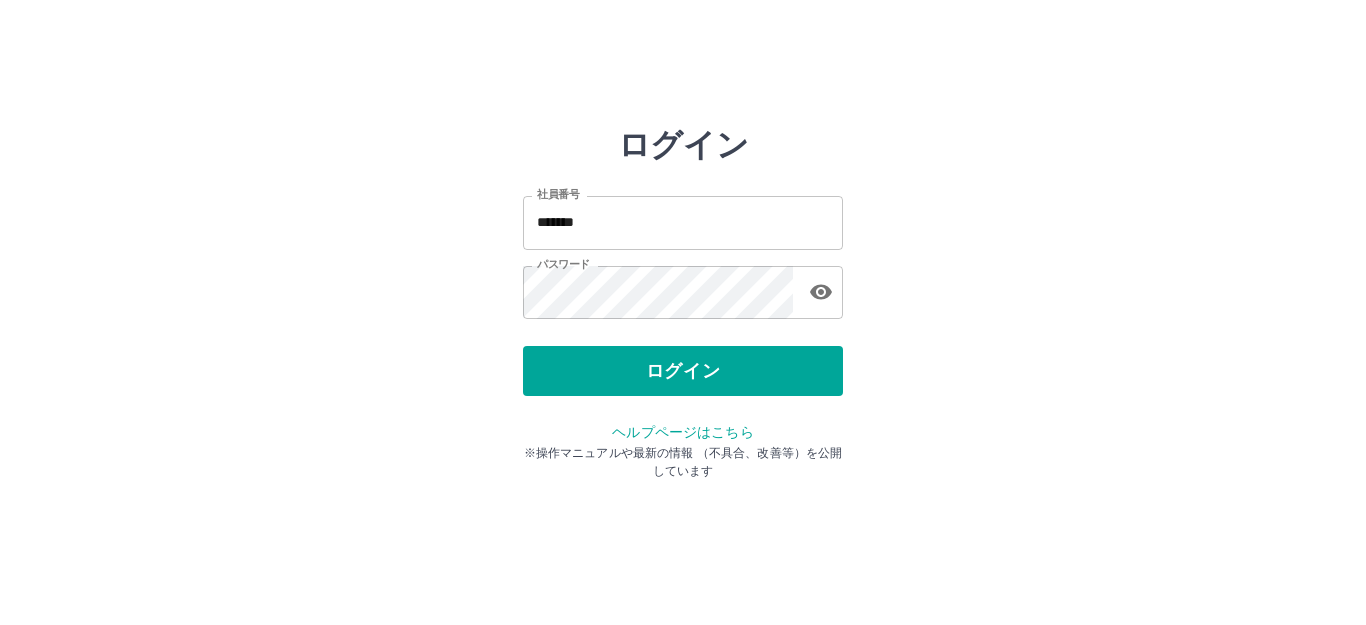 click on "*******" at bounding box center (683, 222) 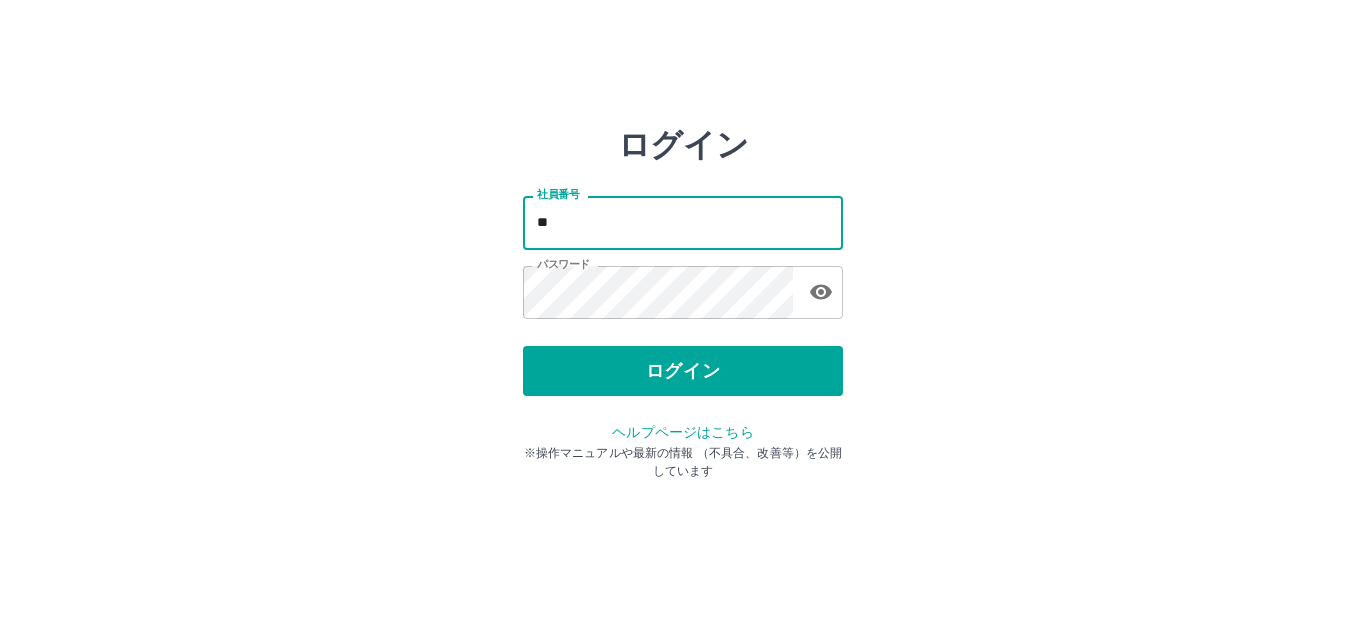 type on "*" 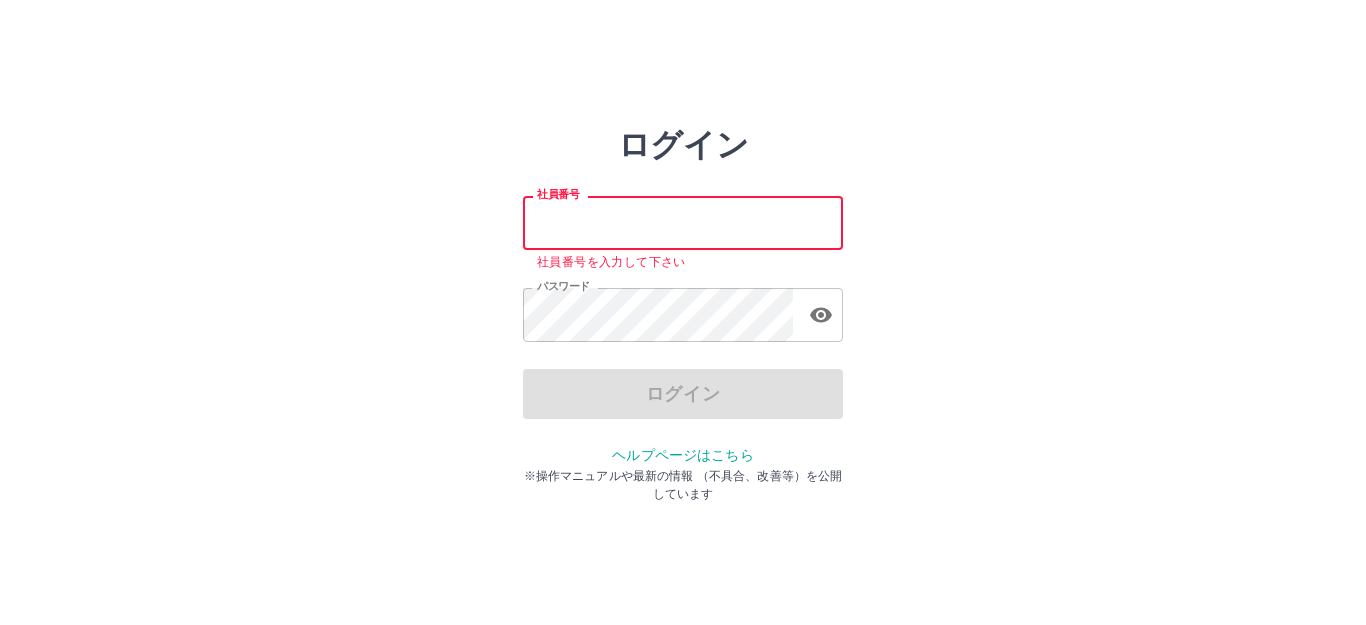 click on "社員番号" at bounding box center (683, 222) 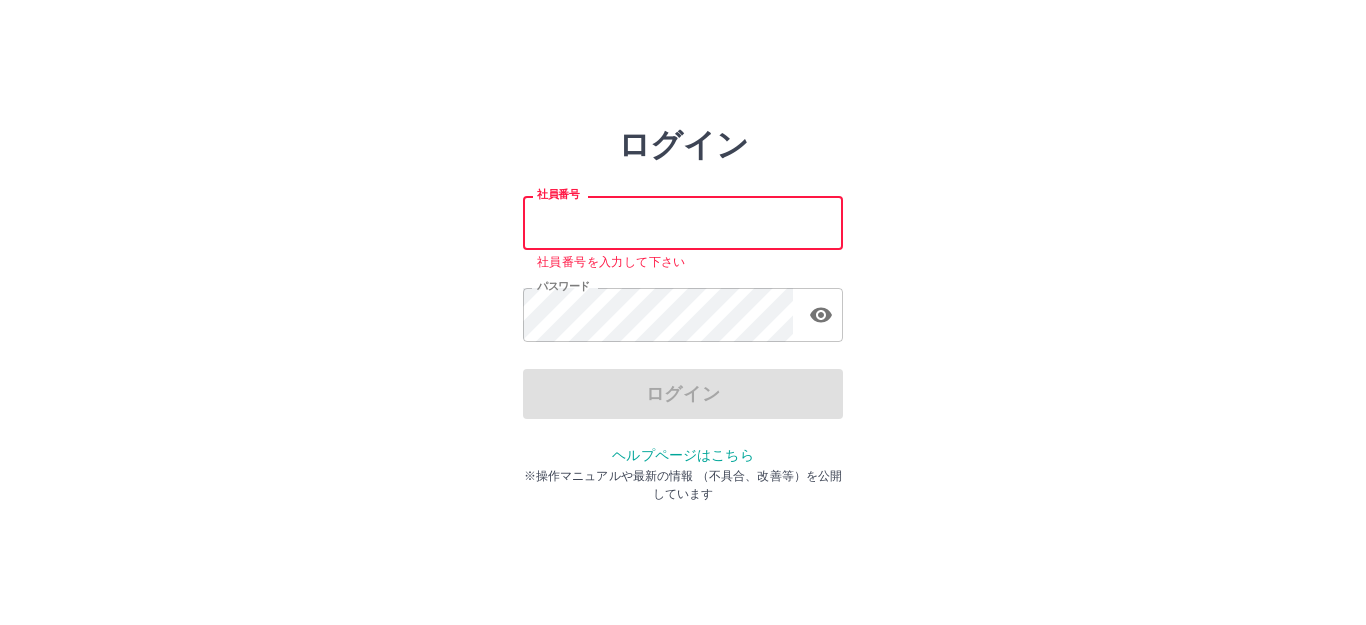 type on "*******" 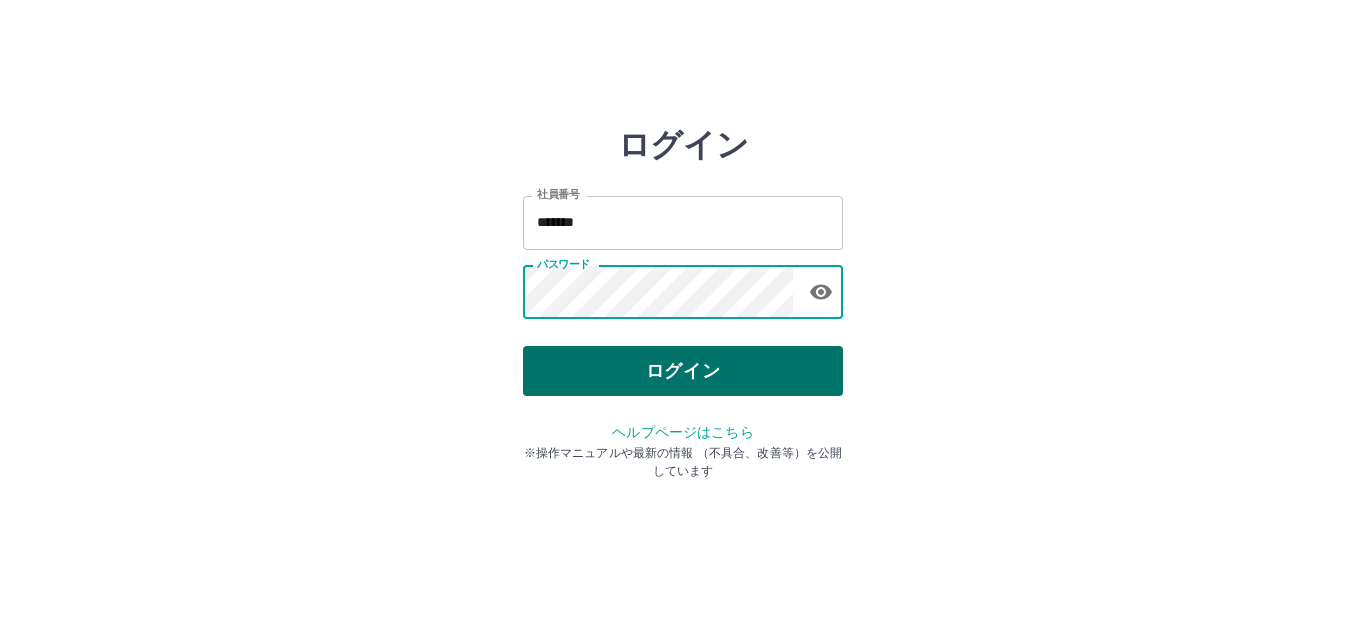 click on "ログイン" at bounding box center [683, 371] 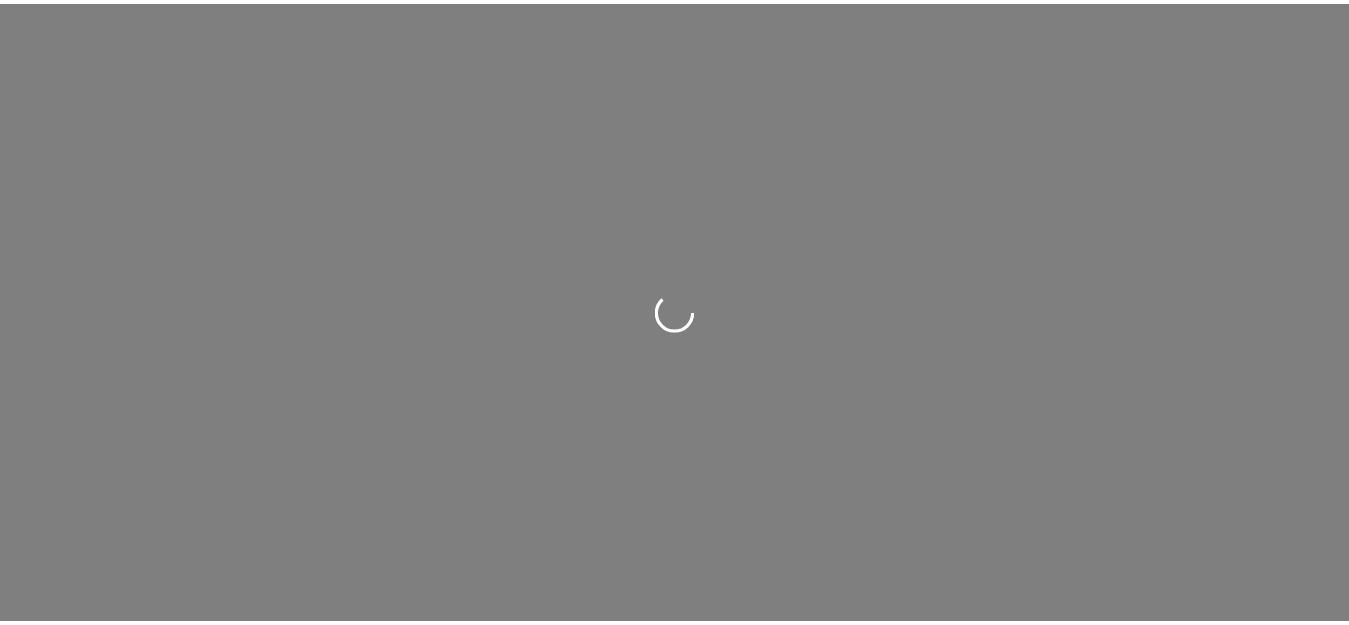 scroll, scrollTop: 0, scrollLeft: 0, axis: both 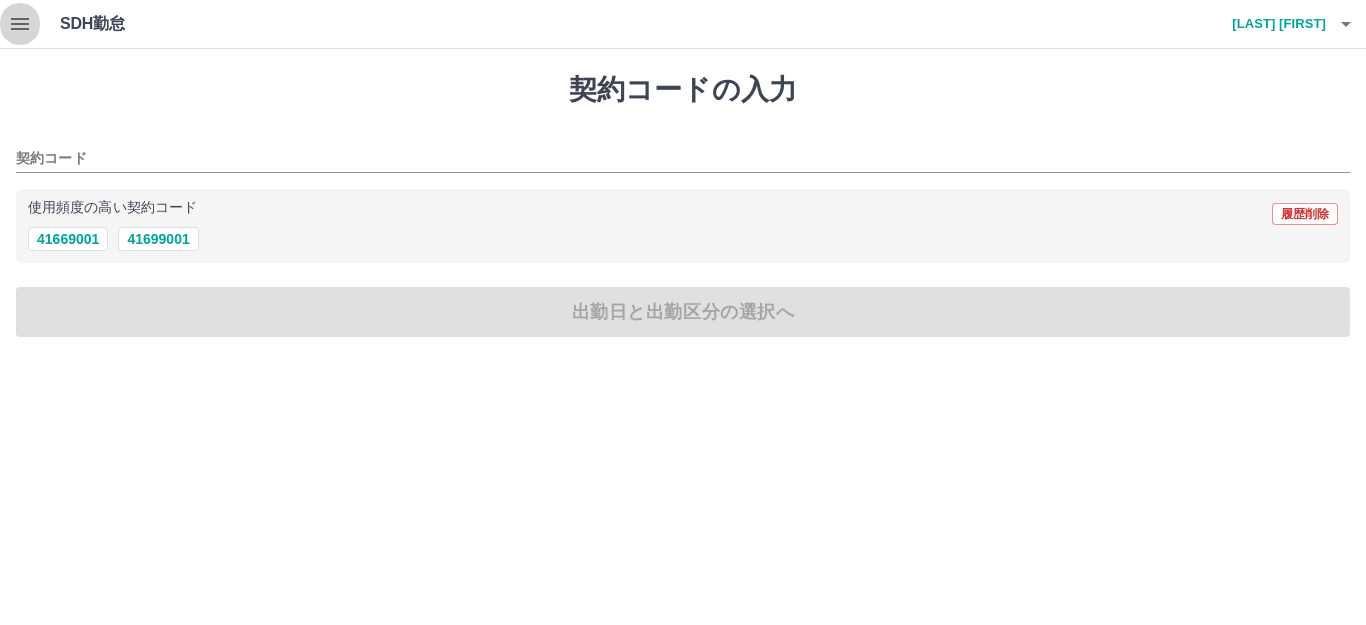 click 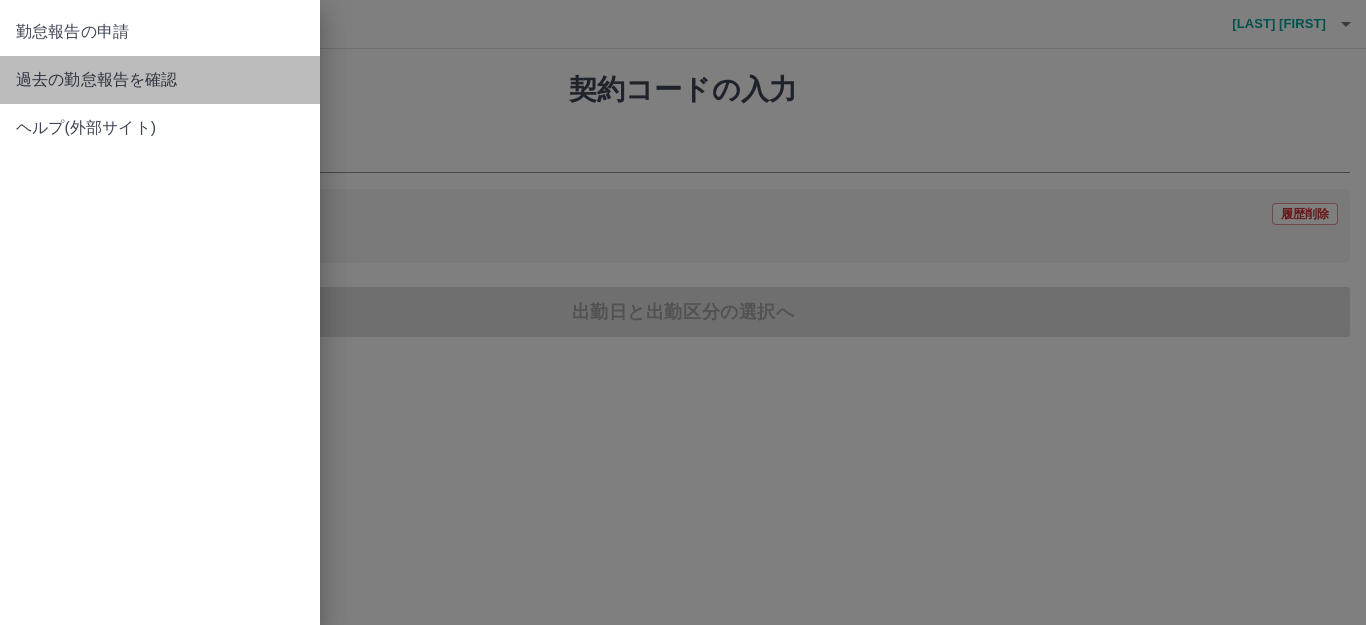 click on "過去の勤怠報告を確認" at bounding box center [160, 80] 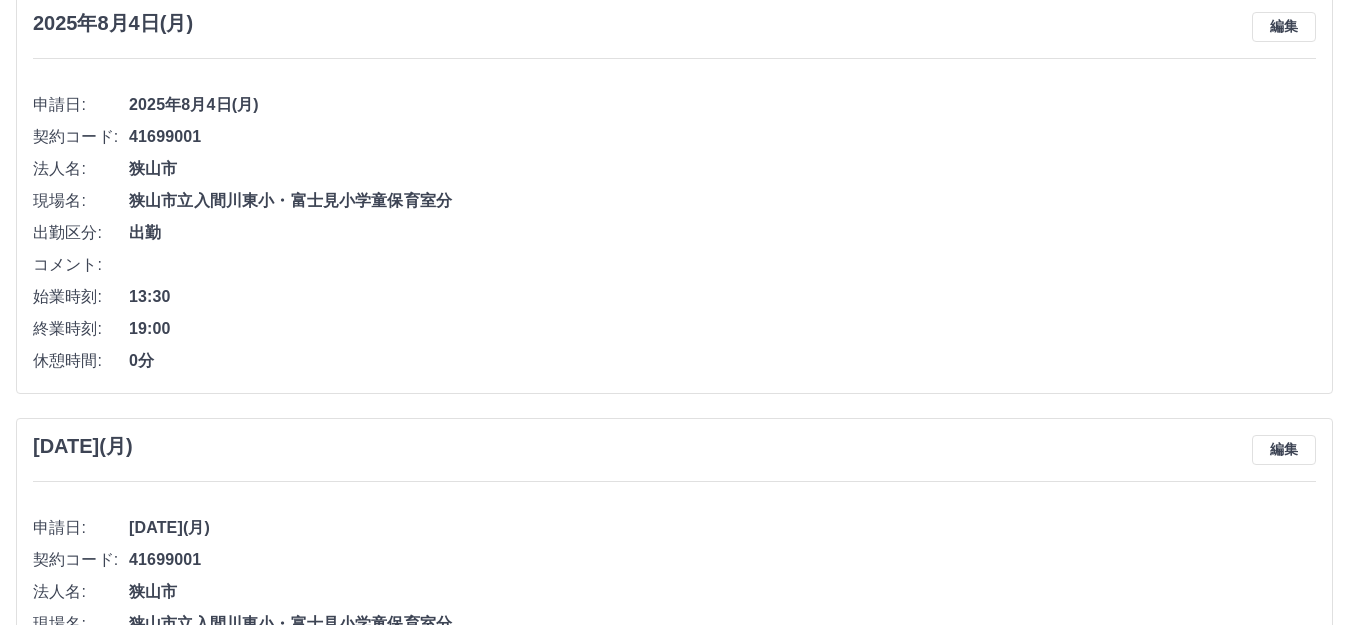 scroll, scrollTop: 0, scrollLeft: 0, axis: both 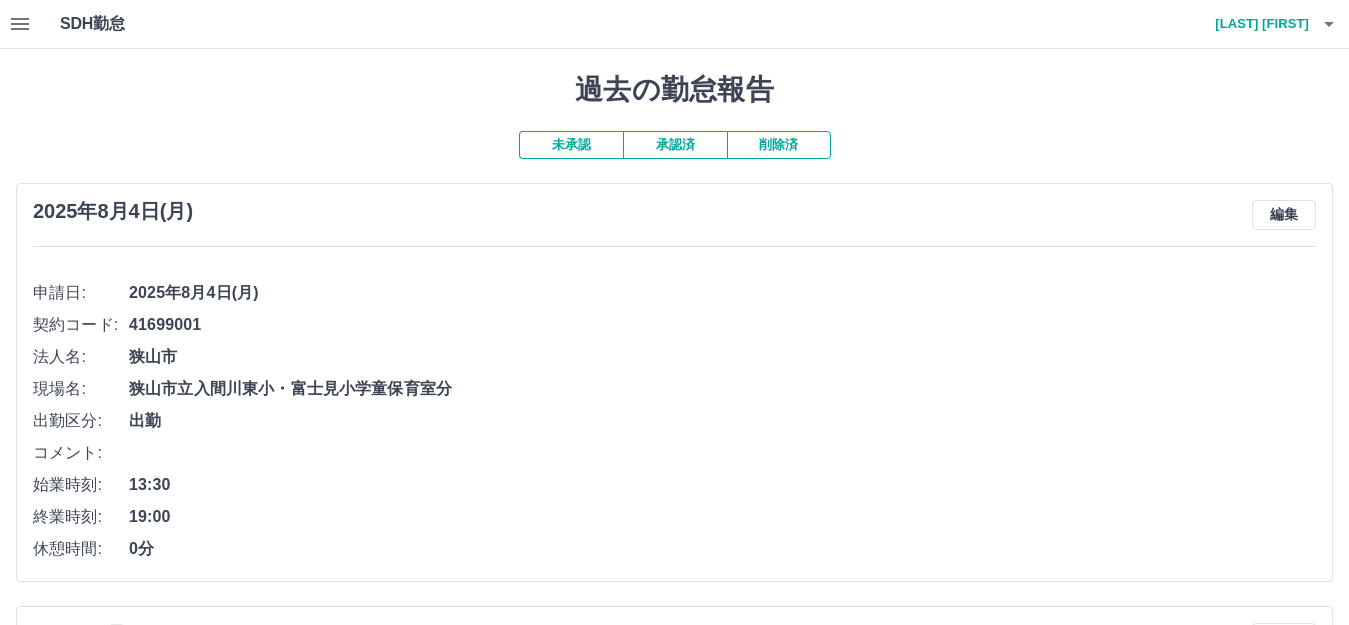 click on "承認済" at bounding box center [675, 145] 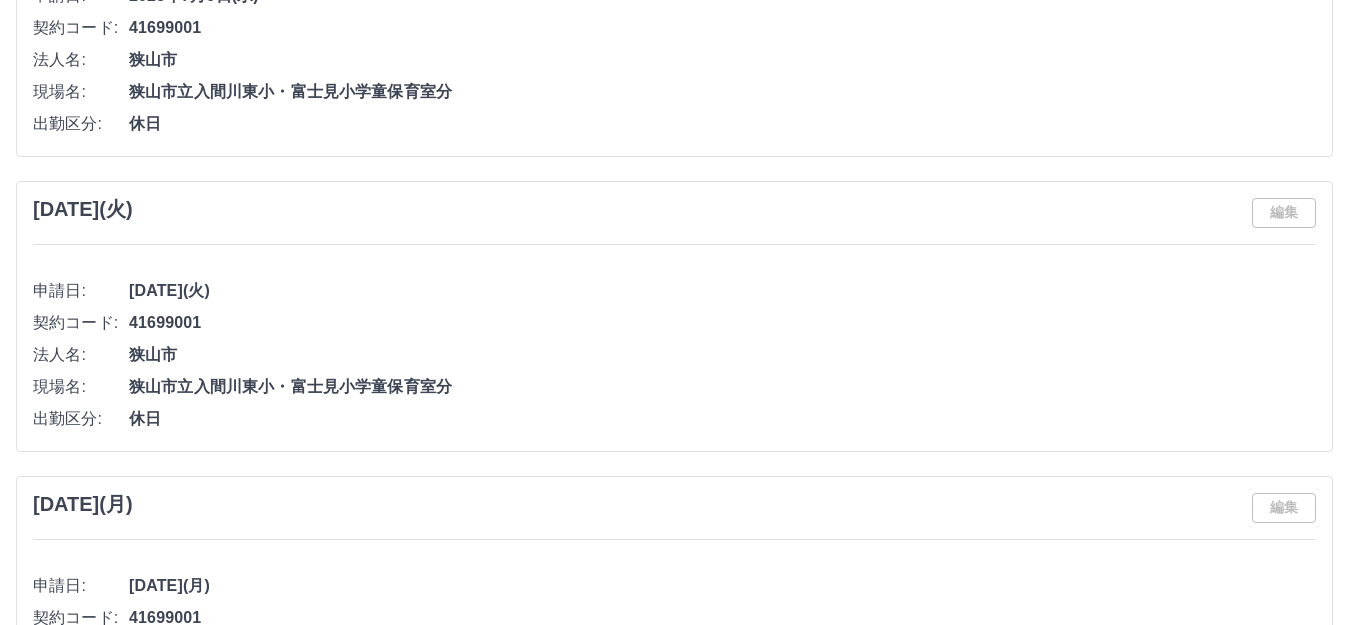 scroll, scrollTop: 8417, scrollLeft: 0, axis: vertical 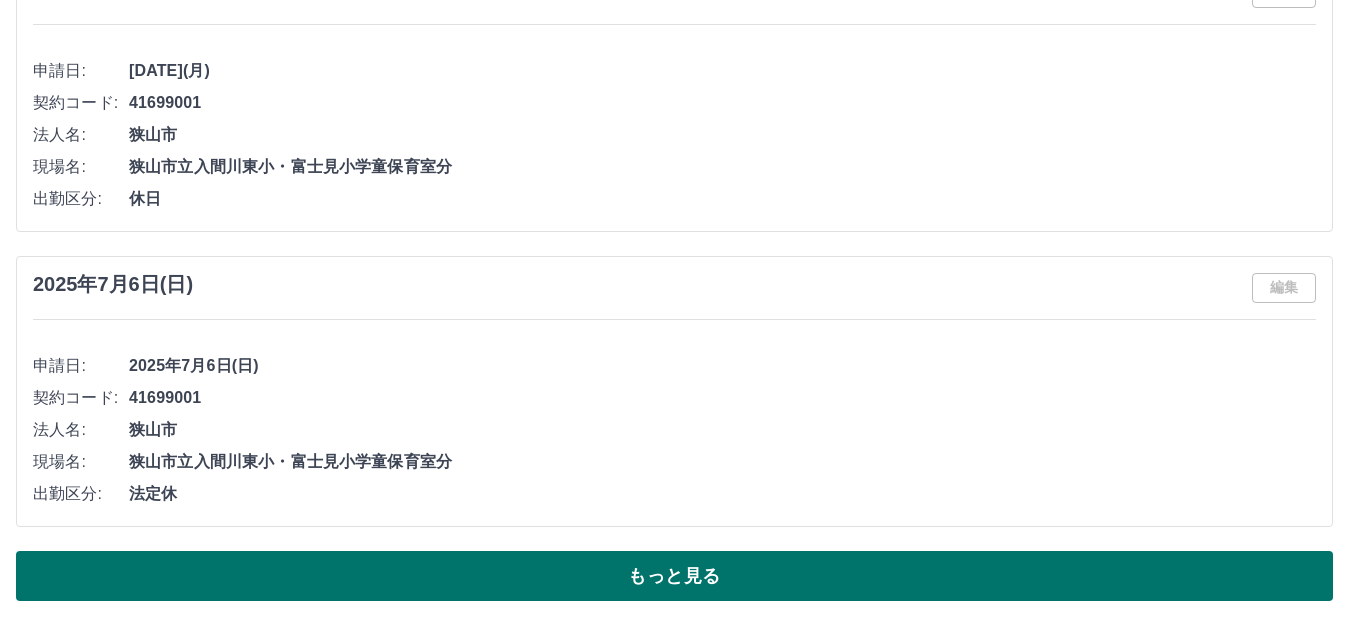 click on "もっと見る" at bounding box center (674, 576) 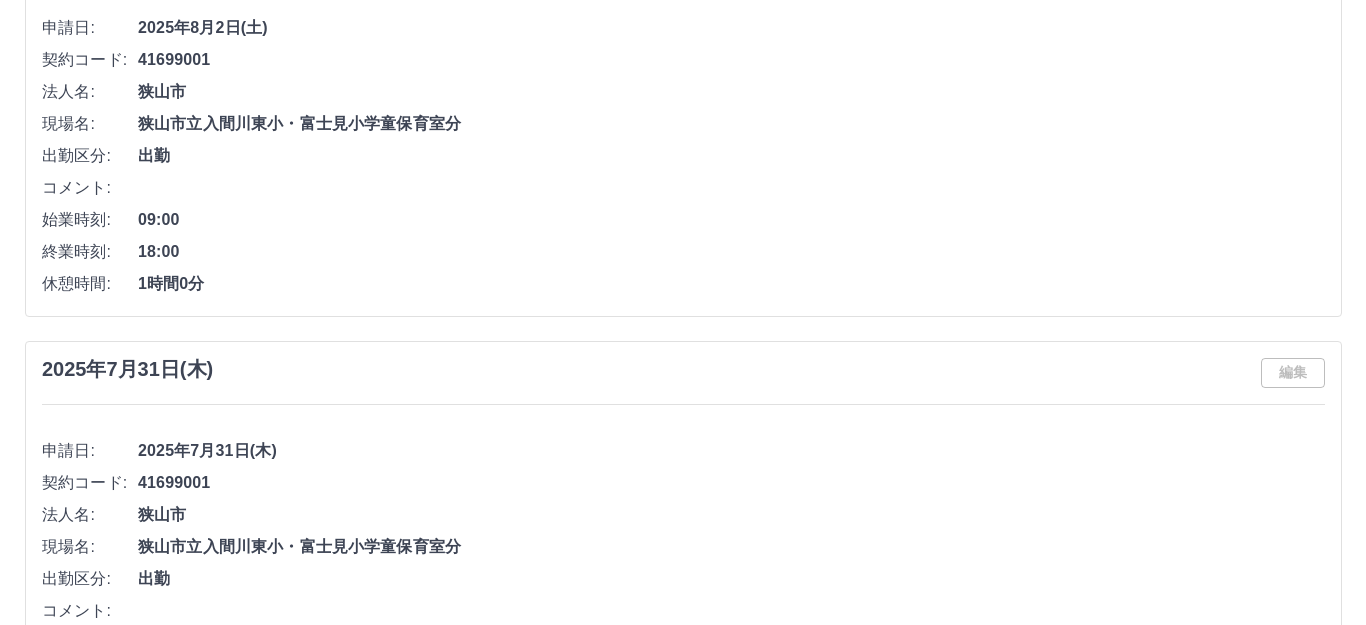 scroll, scrollTop: 0, scrollLeft: 0, axis: both 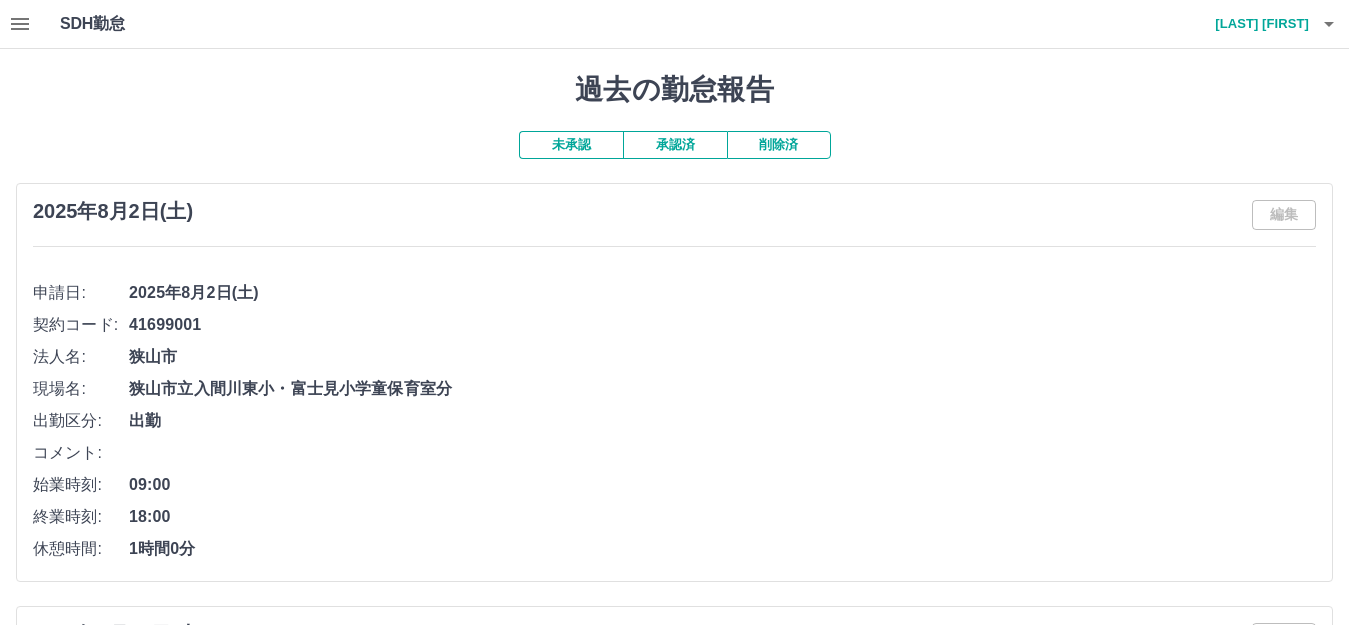 click 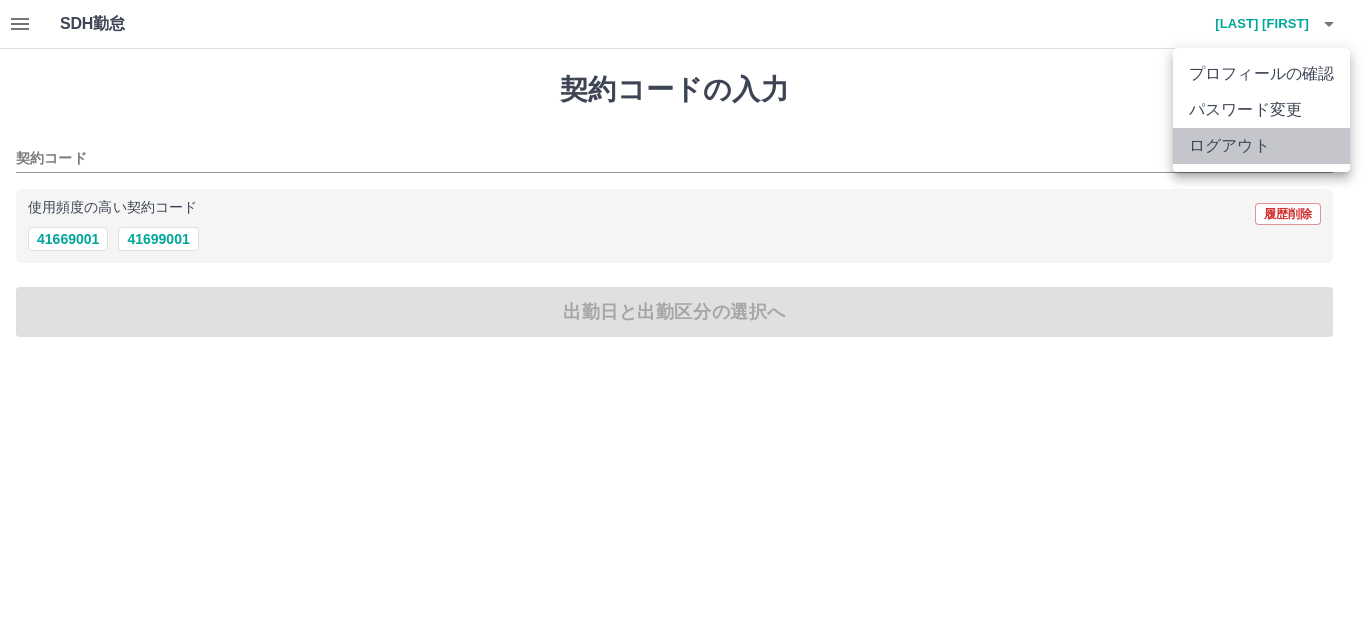 click on "ログアウト" at bounding box center (1261, 146) 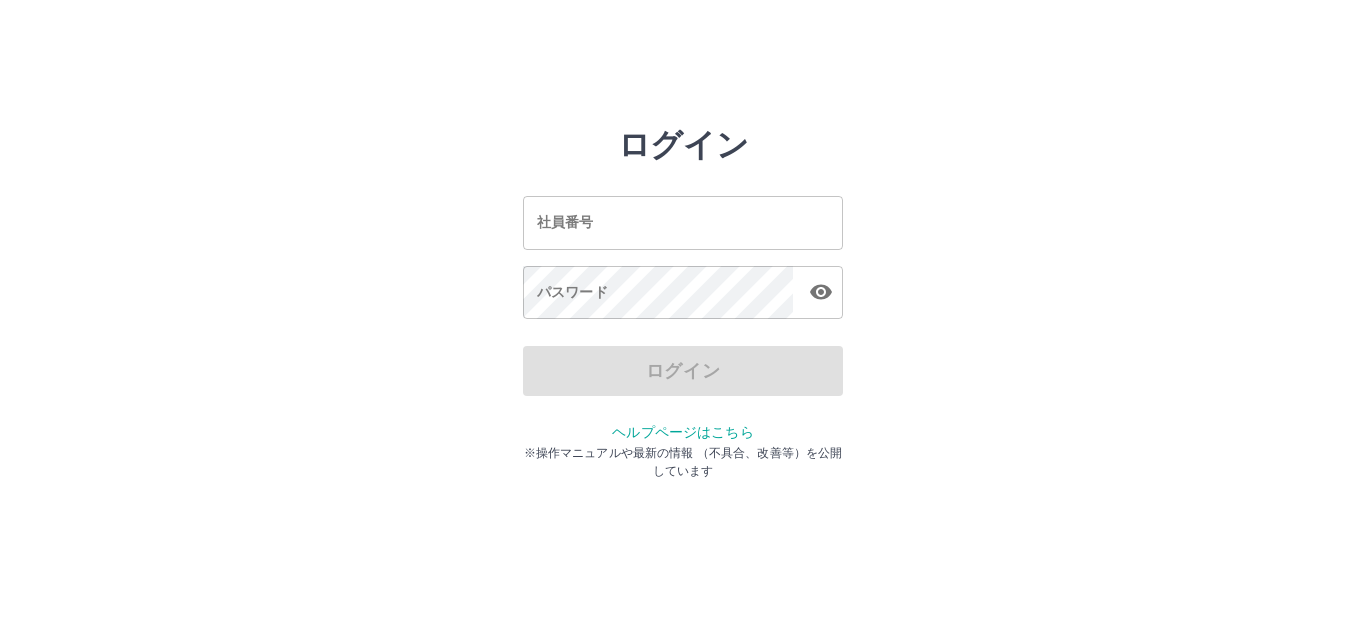 scroll, scrollTop: 0, scrollLeft: 0, axis: both 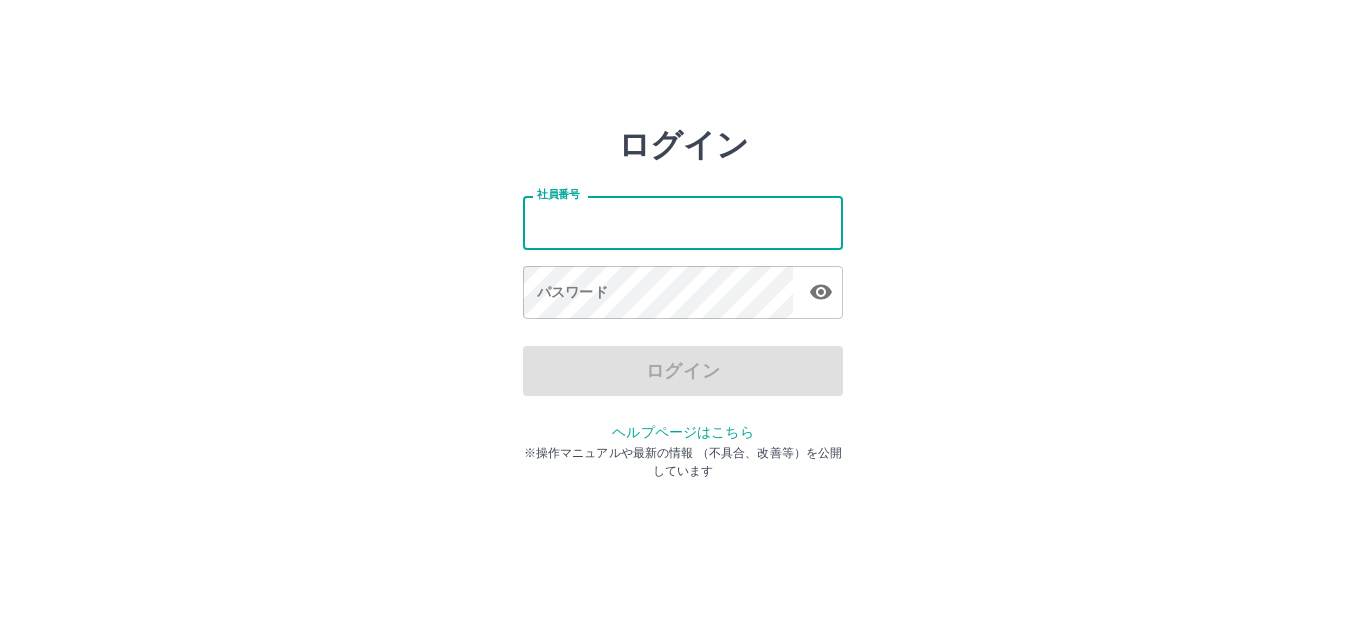 click on "社員番号" at bounding box center [683, 222] 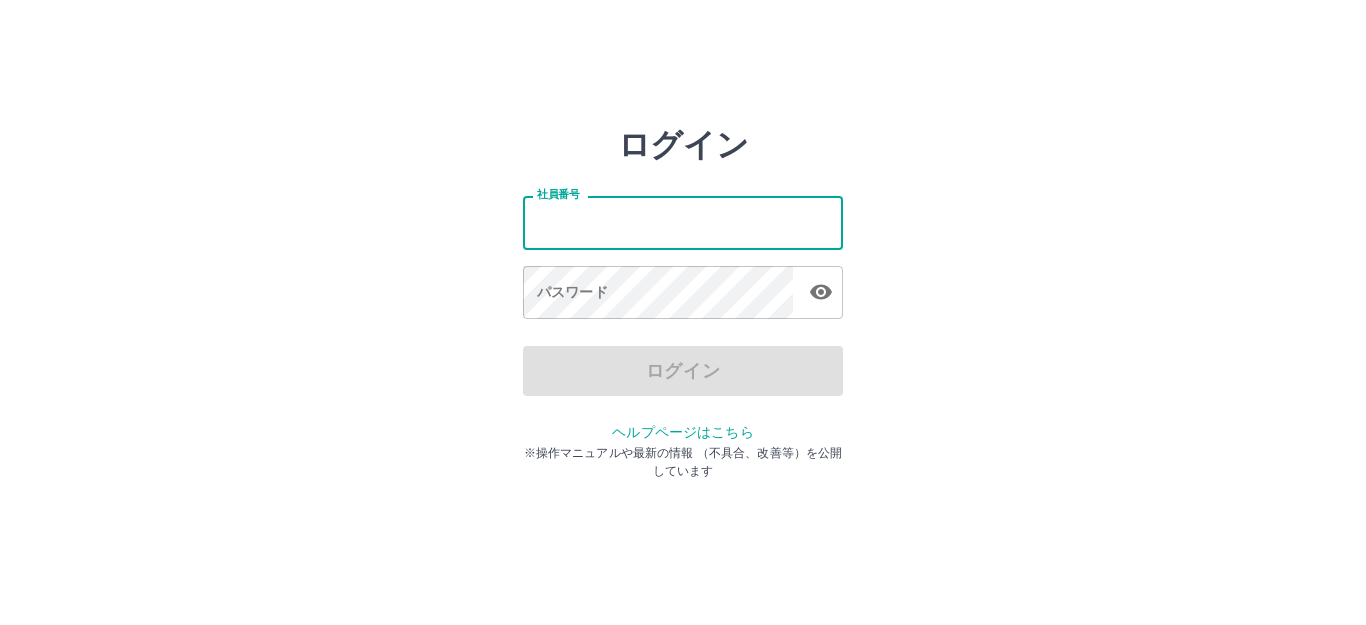 type on "*******" 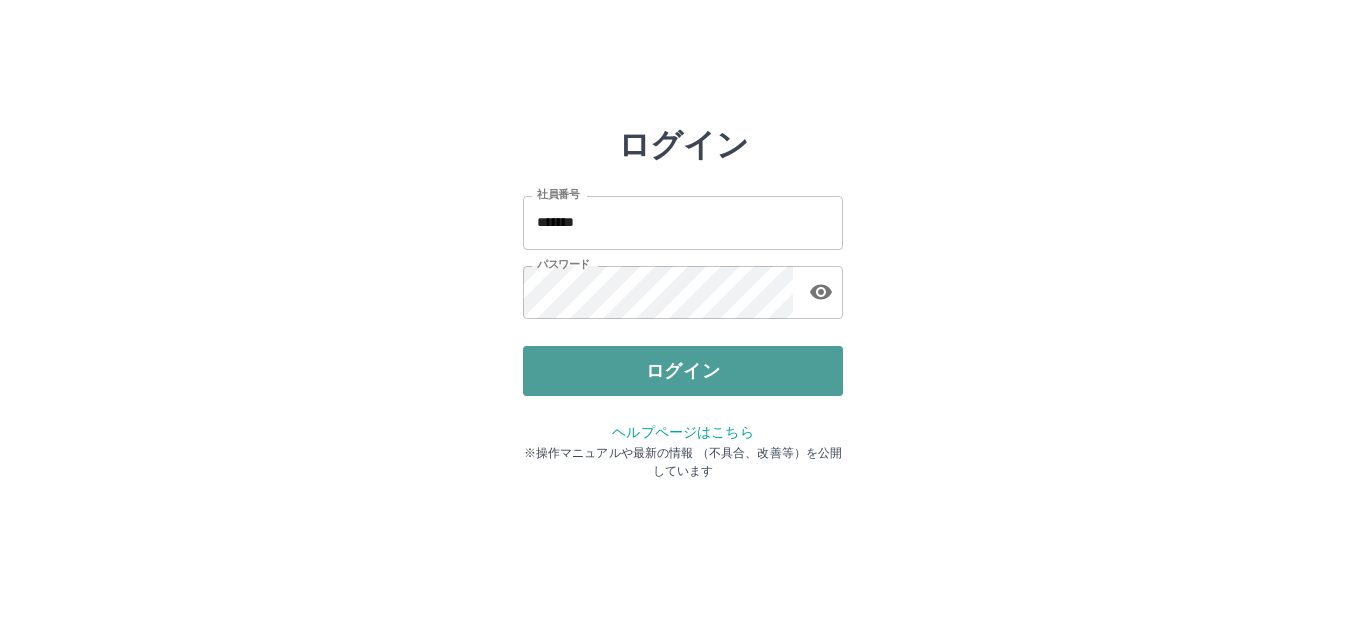 click on "ログイン" at bounding box center [683, 371] 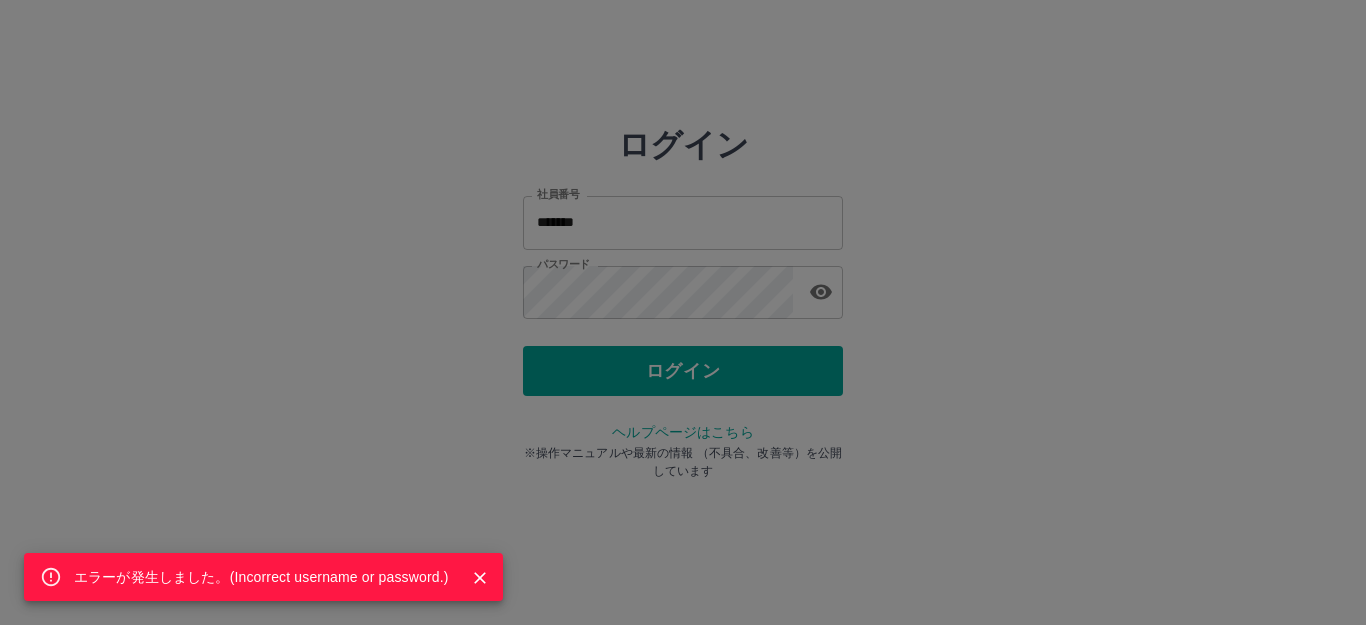 click on "エラーが発生しました。( Incorrect username or password. )" at bounding box center (683, 312) 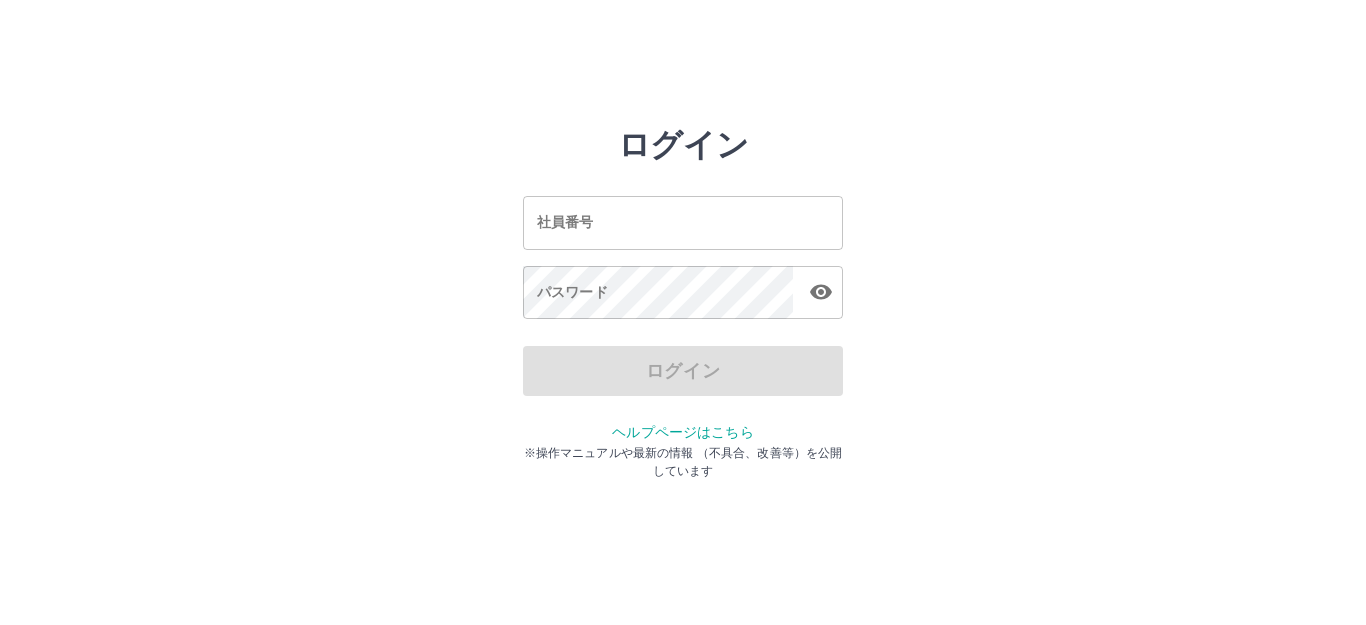 scroll, scrollTop: 0, scrollLeft: 0, axis: both 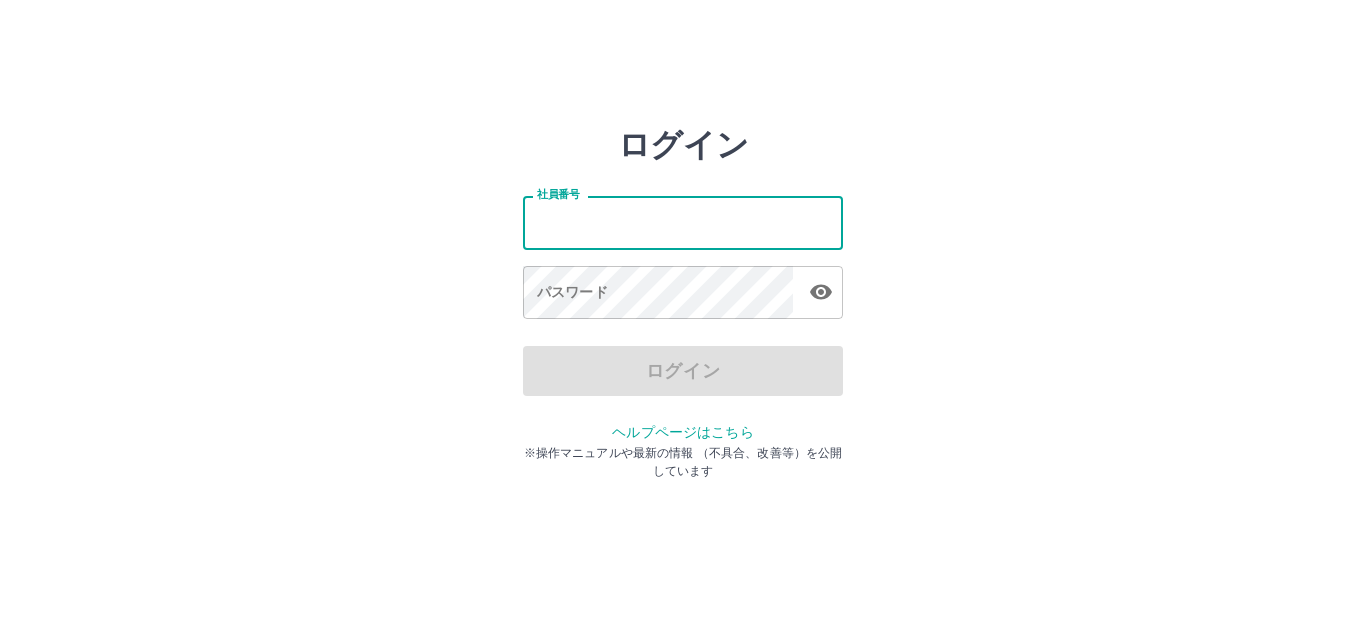 click on "ログイン 社員番号 社員番号 パスワード パスワード ログイン ヘルプページはこちら ※操作マニュアルや最新の情報 （不具合、改善等）を公開しています" at bounding box center [683, 286] 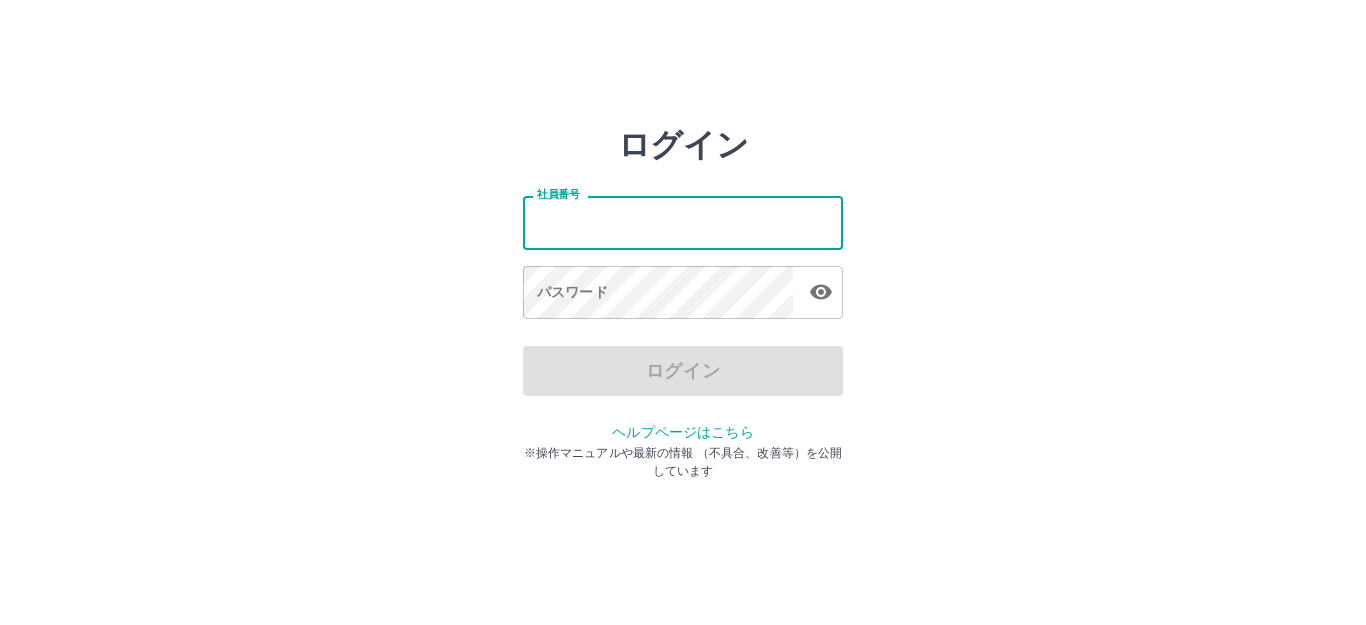 click on "社員番号" at bounding box center [683, 222] 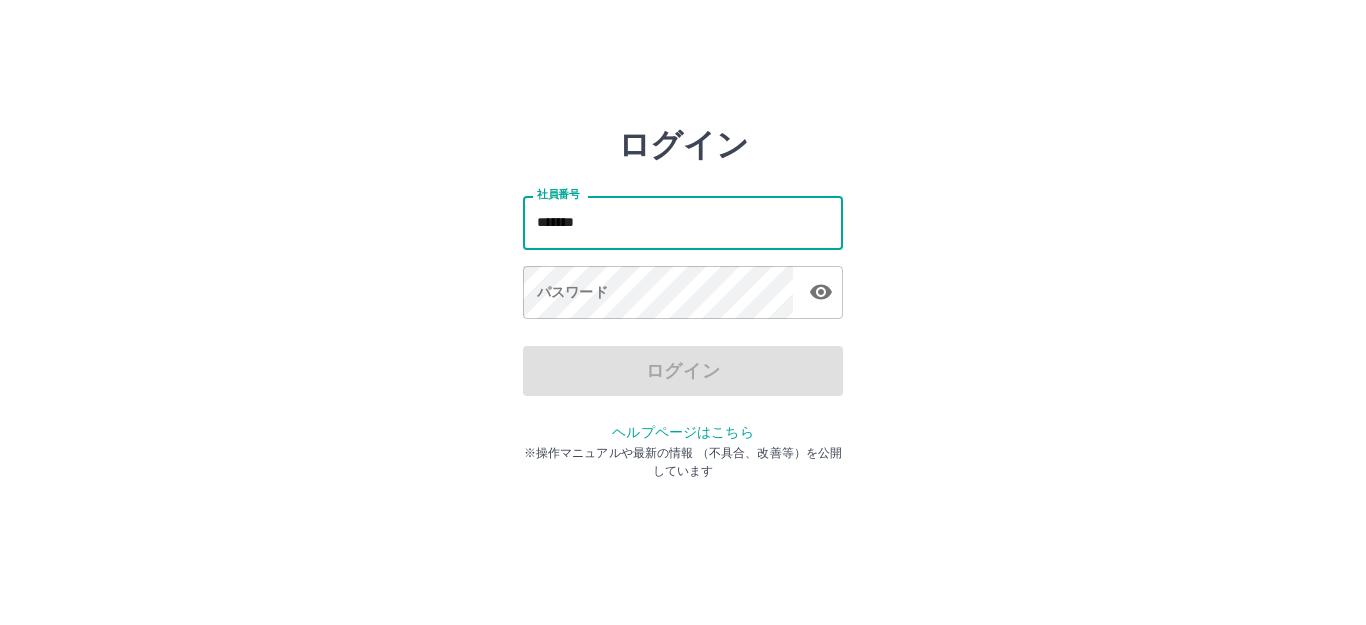 click on "*******" at bounding box center [683, 222] 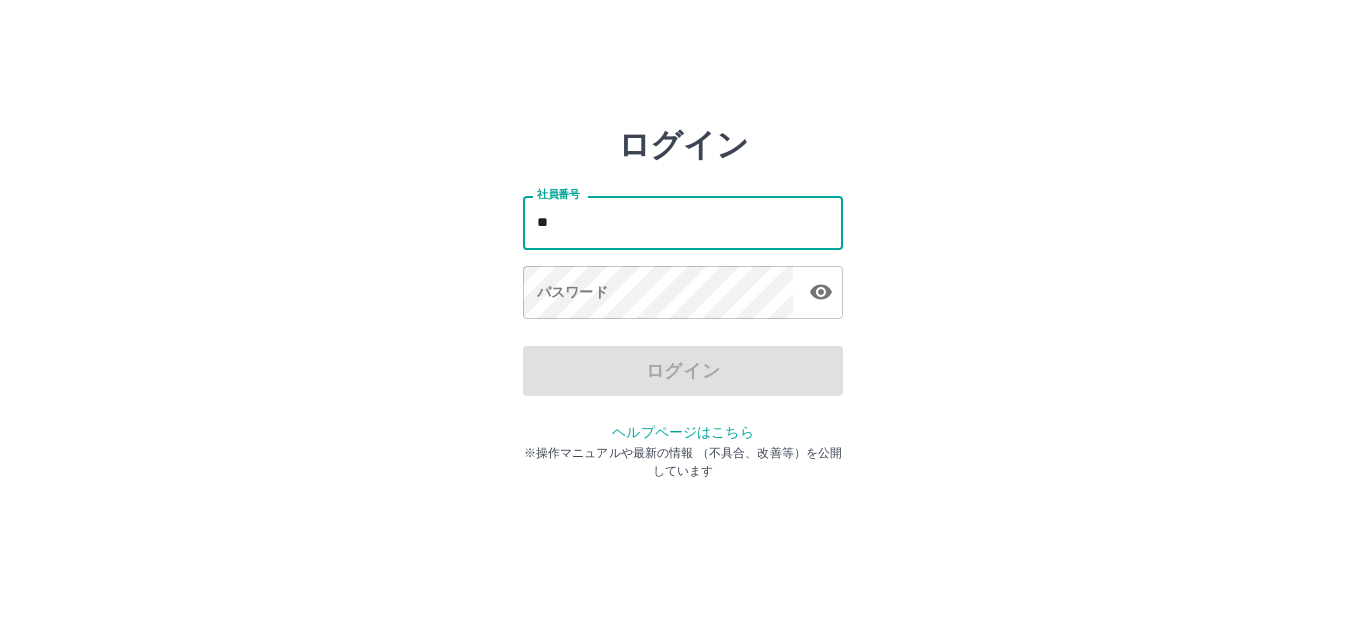 type on "*" 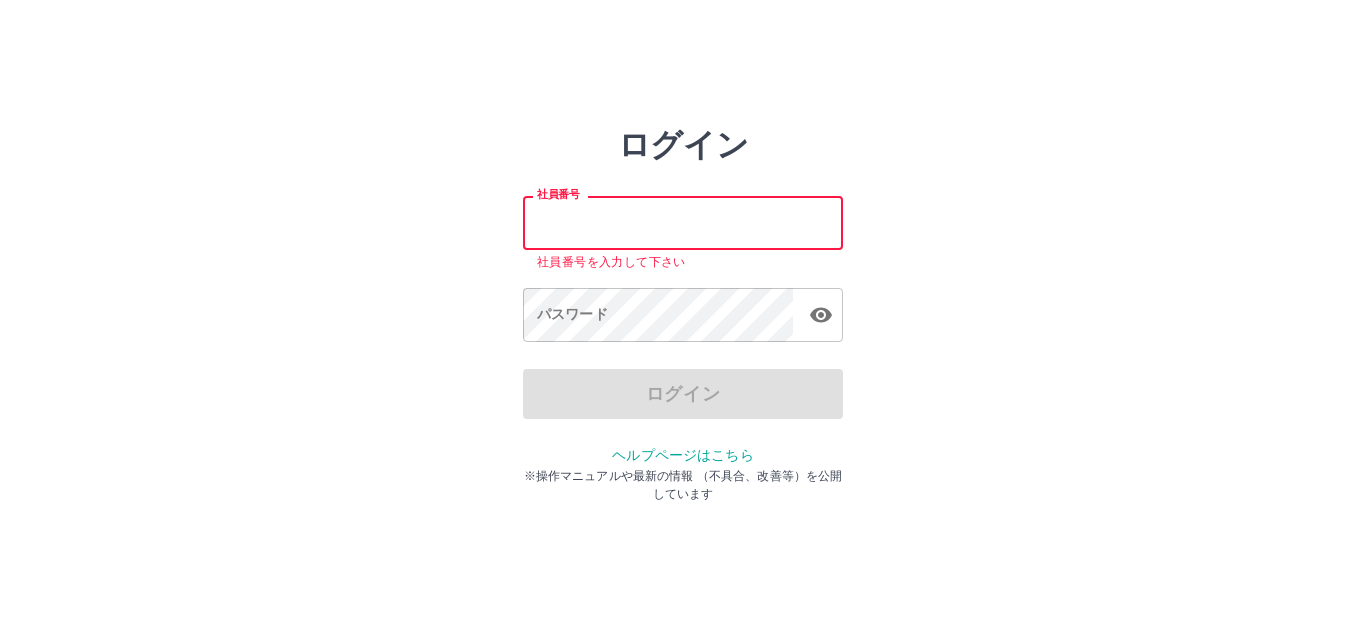 click on "社員番号" at bounding box center [683, 222] 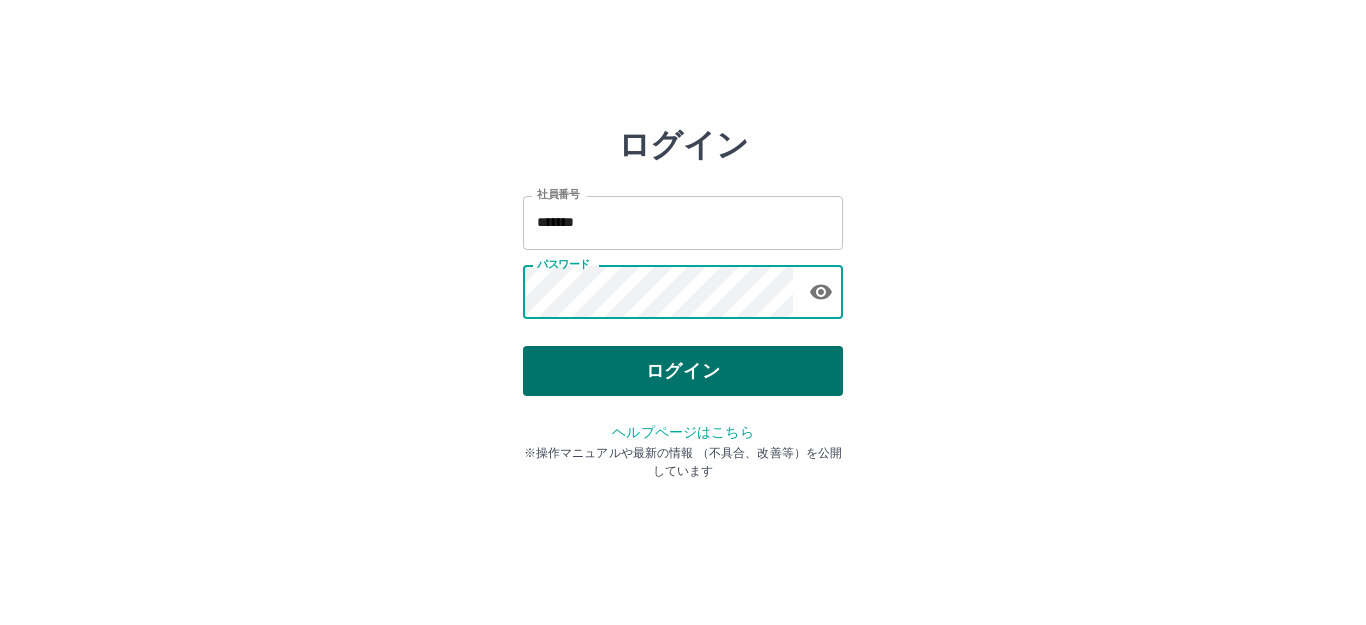 click on "ログイン" at bounding box center (683, 371) 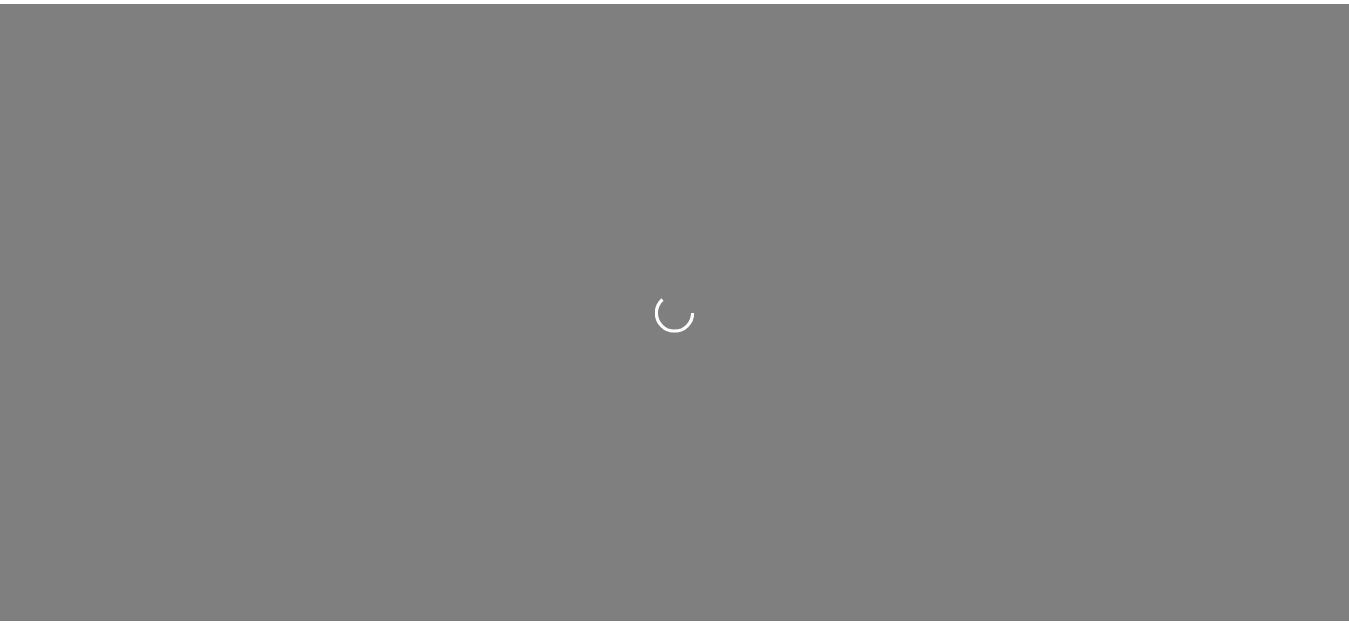 scroll, scrollTop: 0, scrollLeft: 0, axis: both 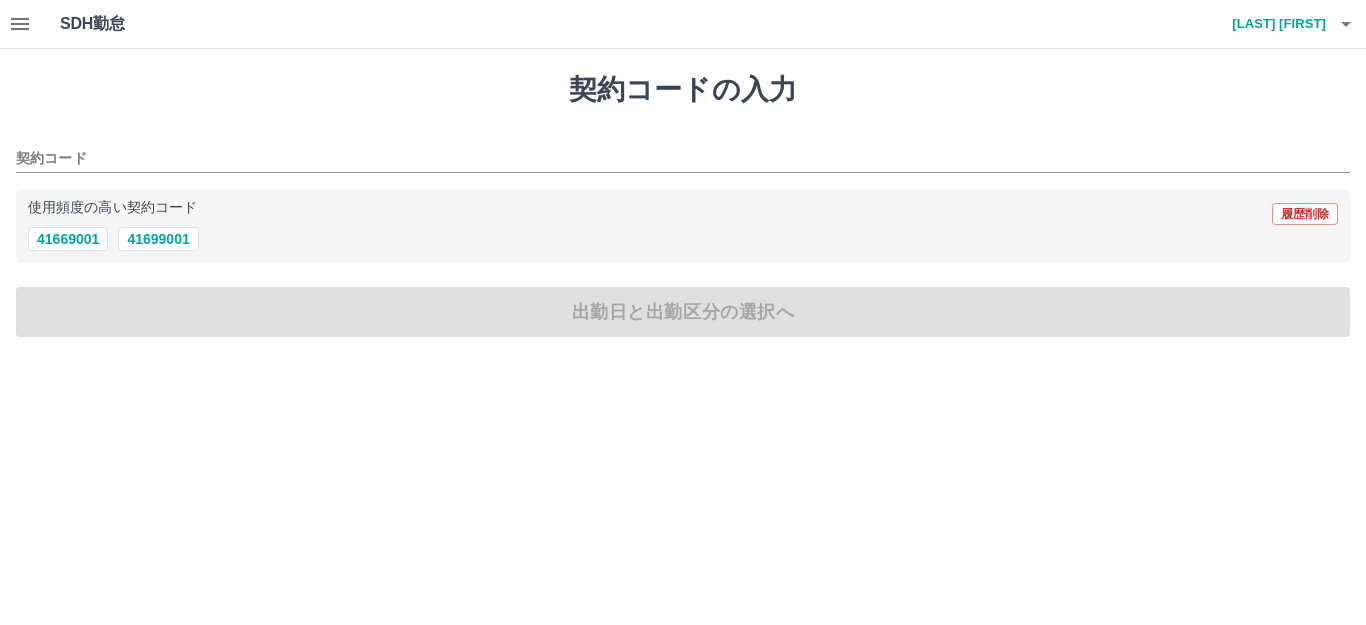 click 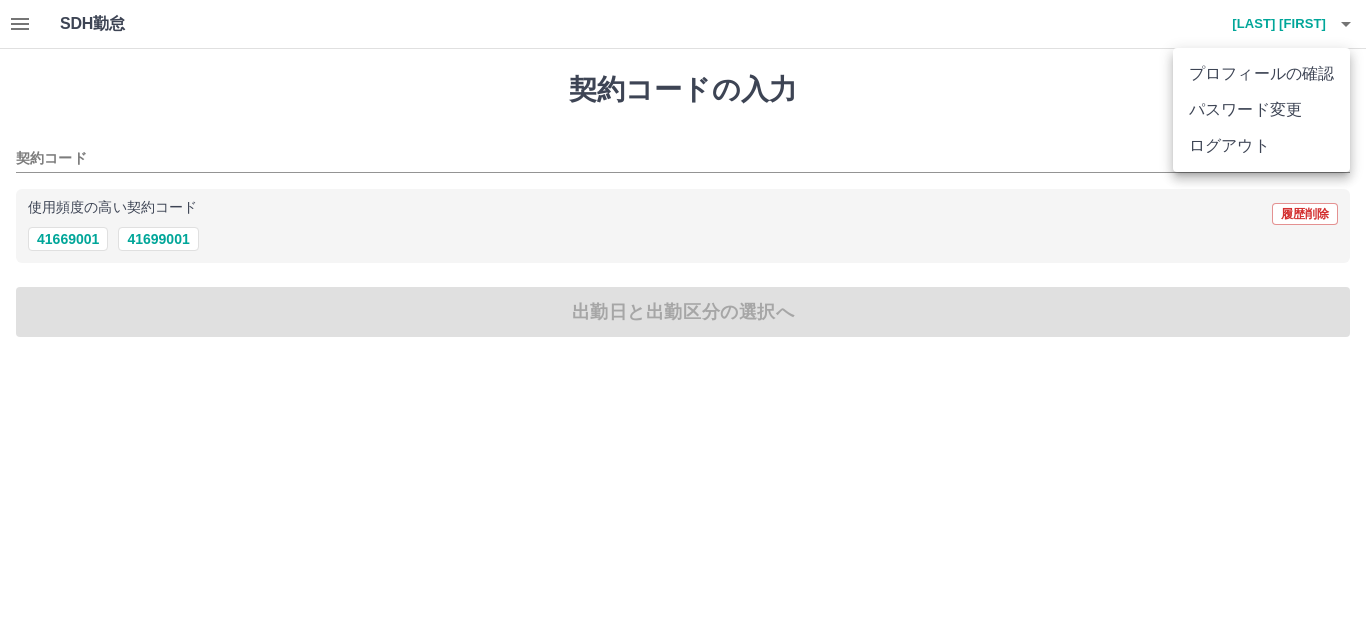 click at bounding box center [683, 312] 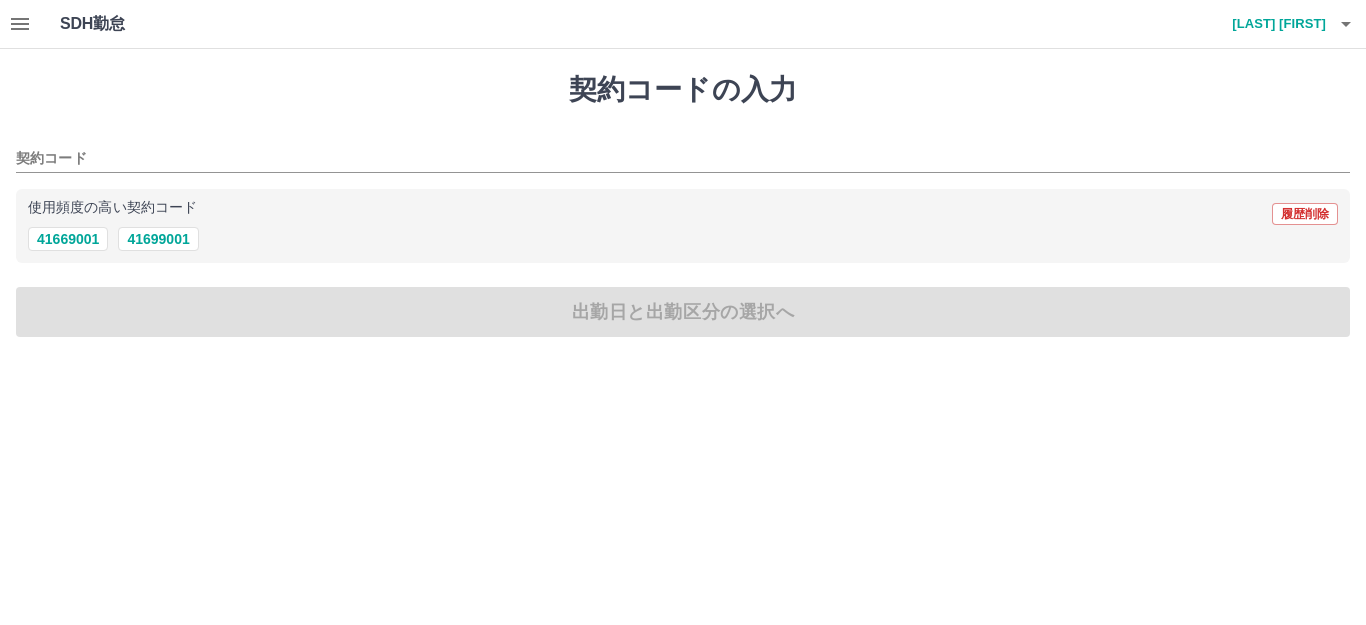click 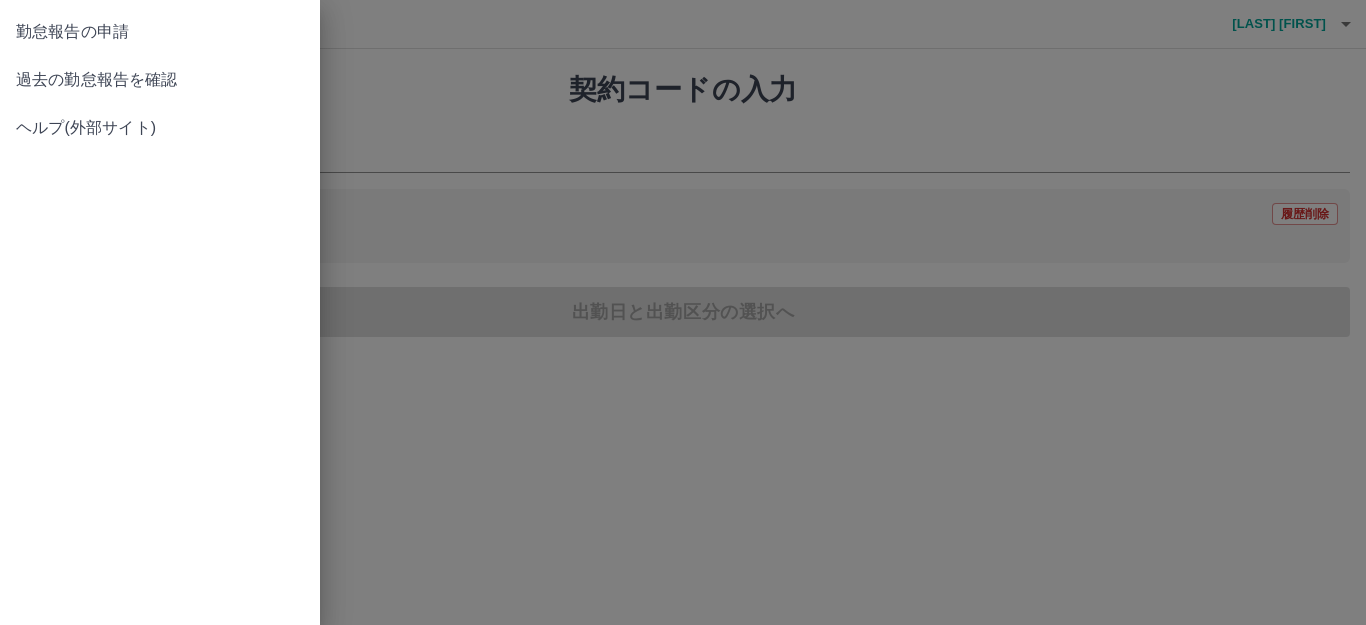 click on "過去の勤怠報告を確認" at bounding box center [160, 80] 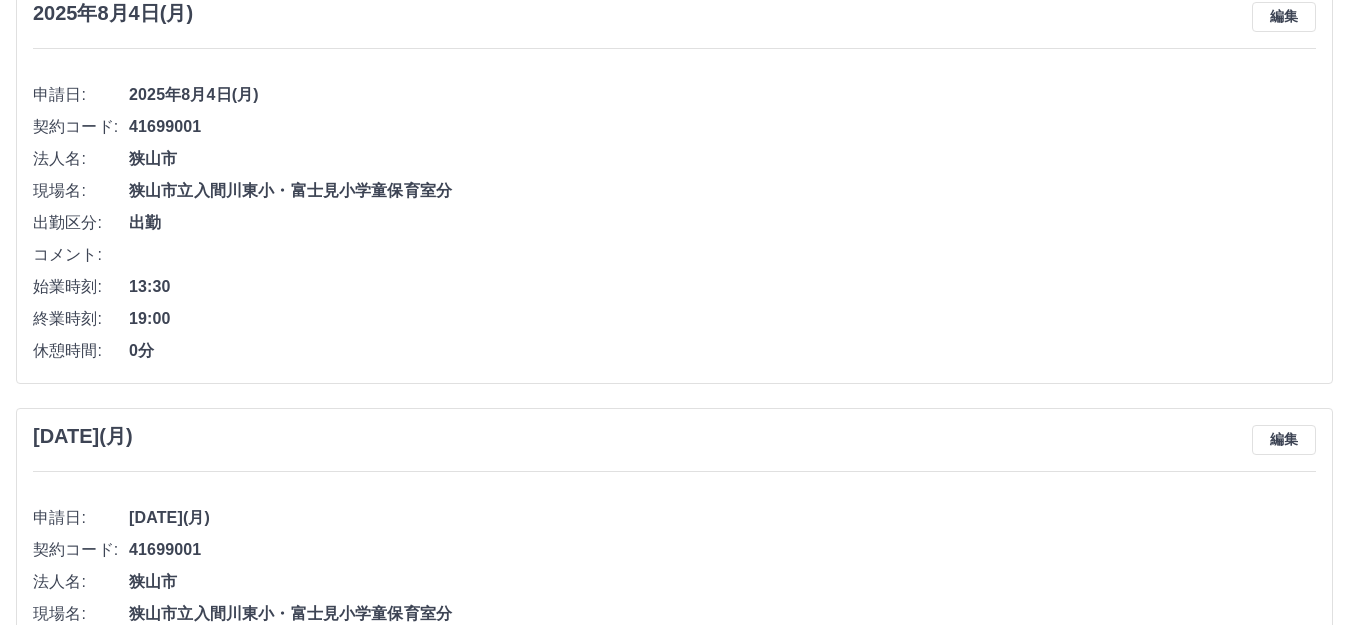 scroll, scrollTop: 0, scrollLeft: 0, axis: both 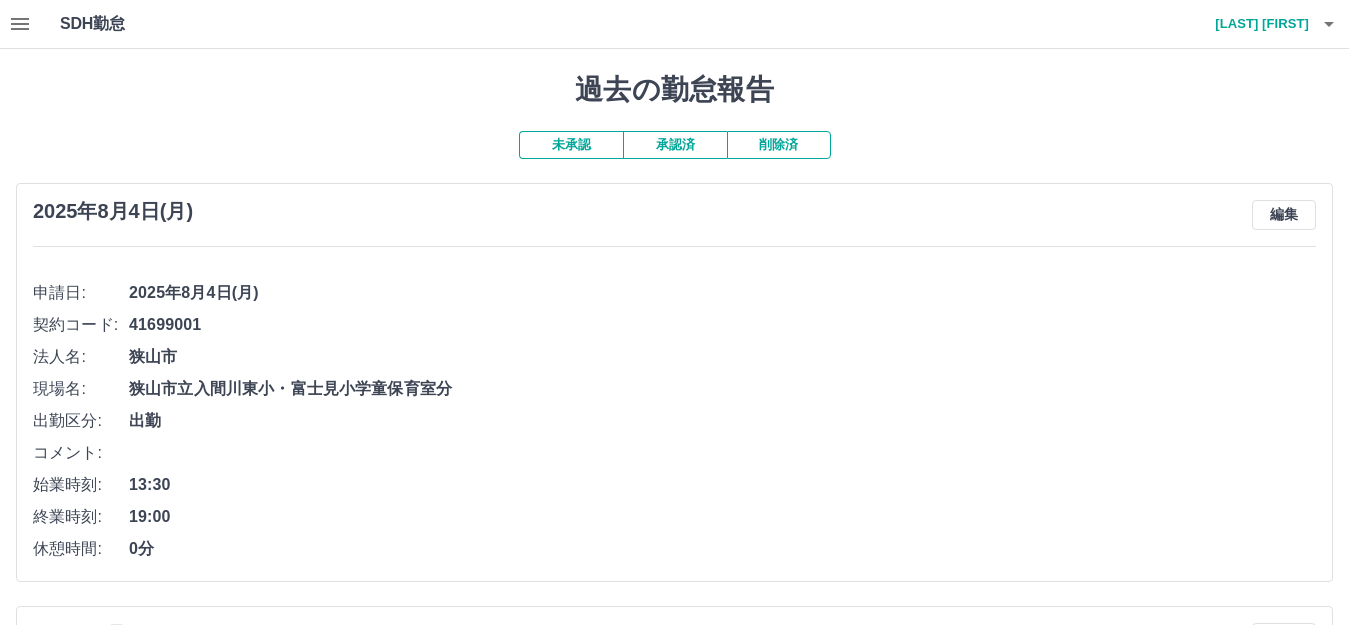 click on "承認済" at bounding box center [675, 145] 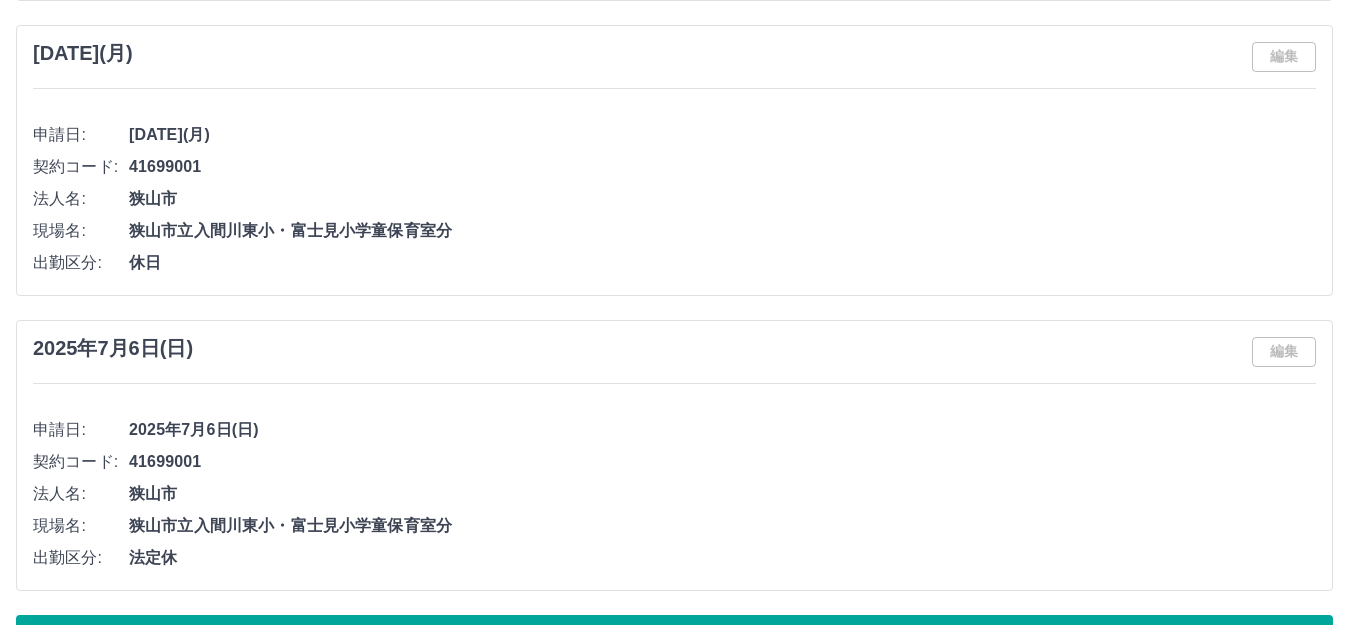 scroll, scrollTop: 8417, scrollLeft: 0, axis: vertical 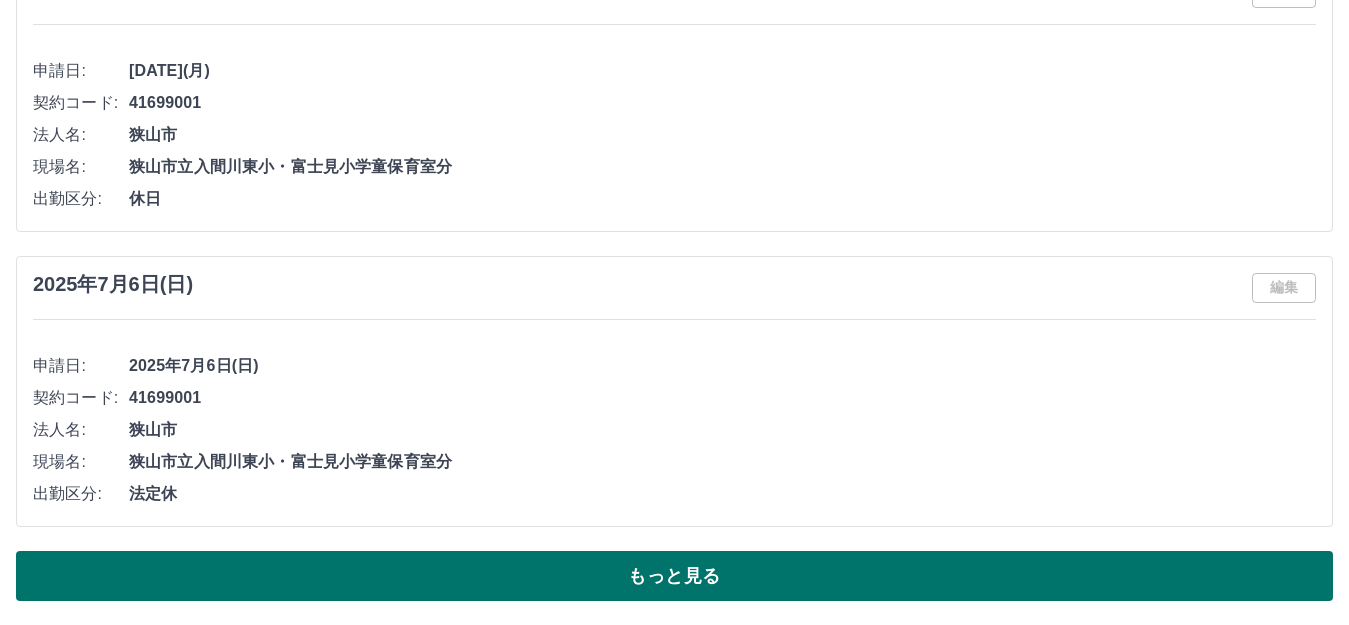 click on "もっと見る" at bounding box center [674, 576] 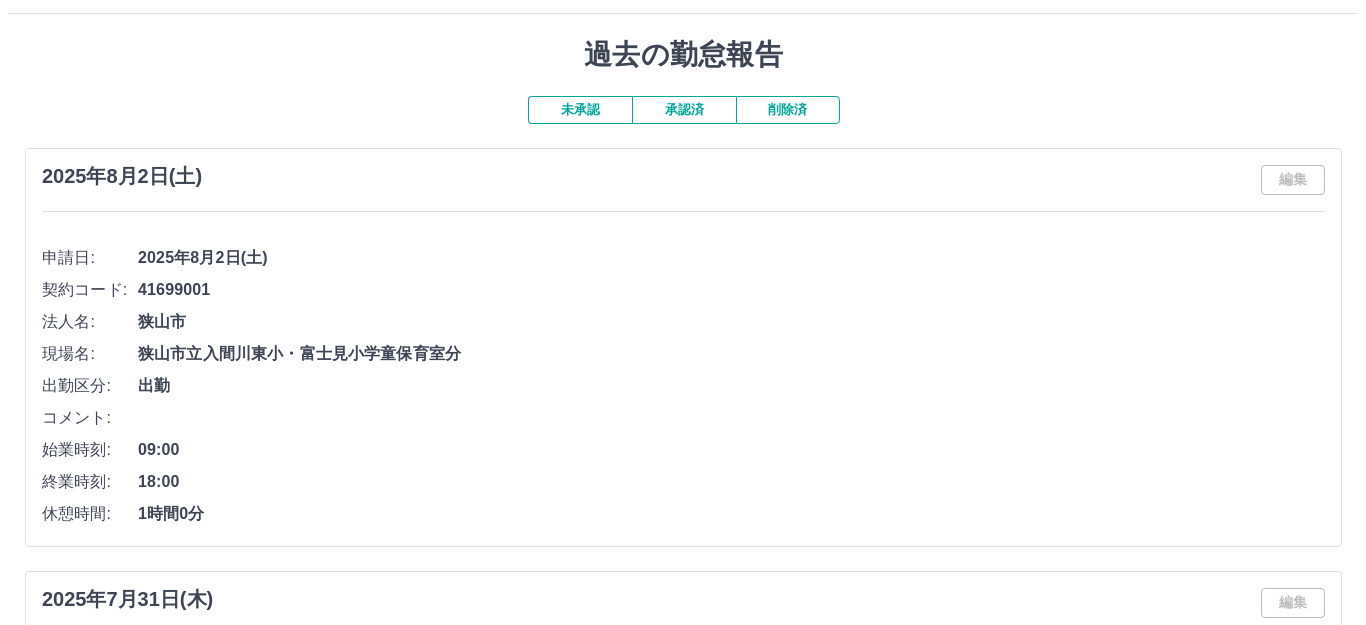 scroll, scrollTop: 0, scrollLeft: 0, axis: both 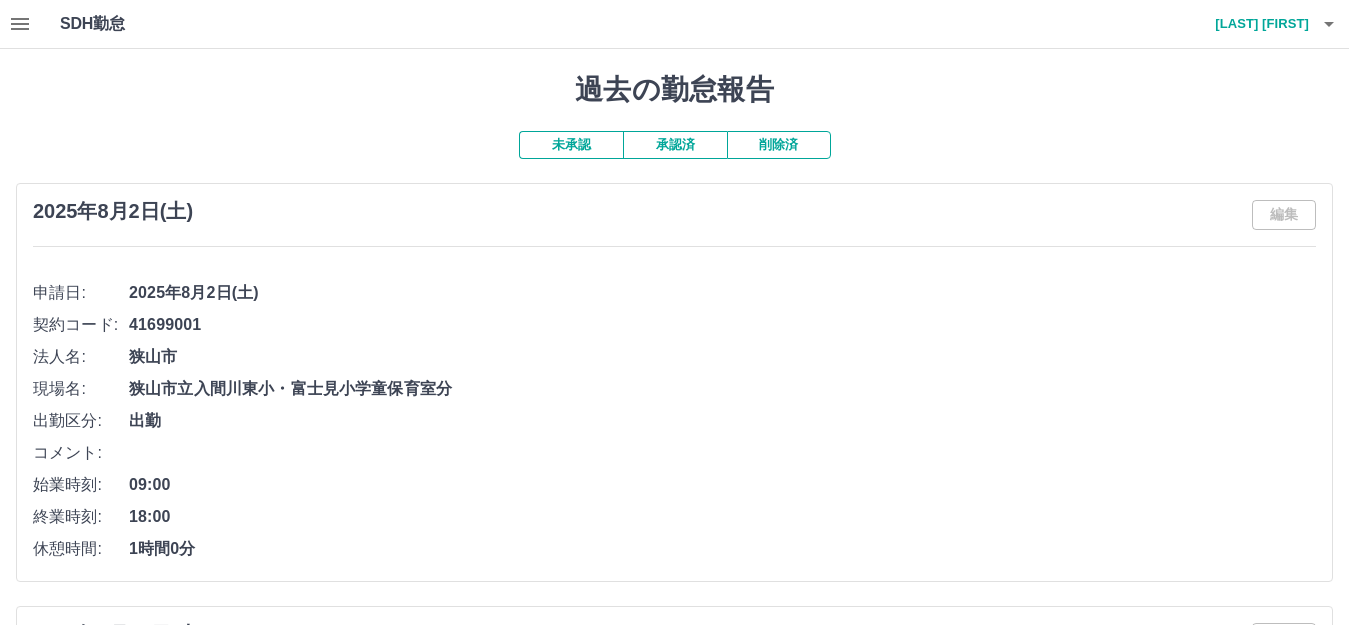 click 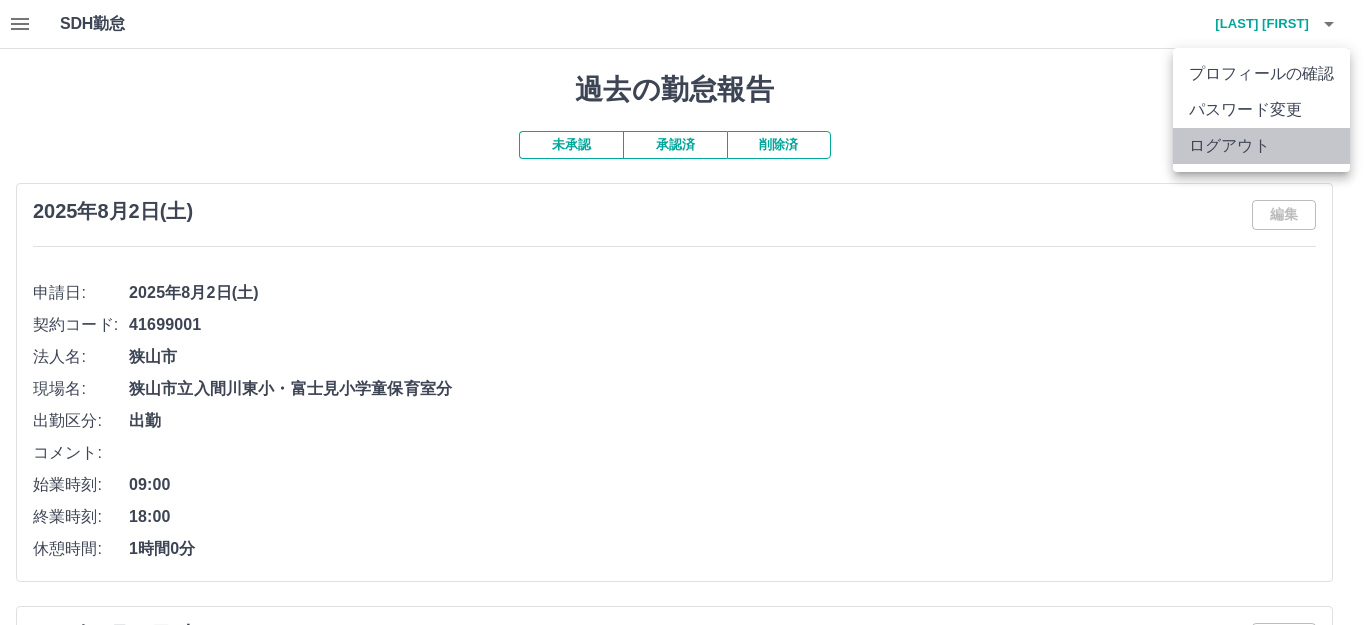 click on "ログアウト" at bounding box center [1261, 146] 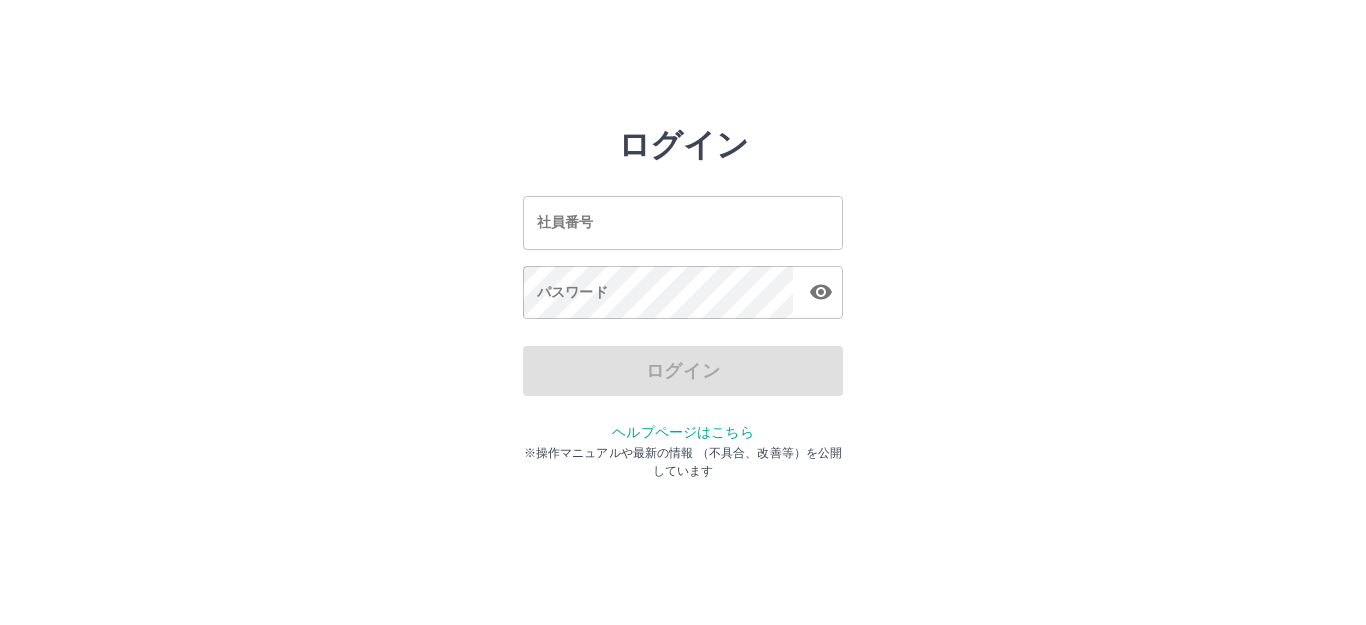scroll, scrollTop: 0, scrollLeft: 0, axis: both 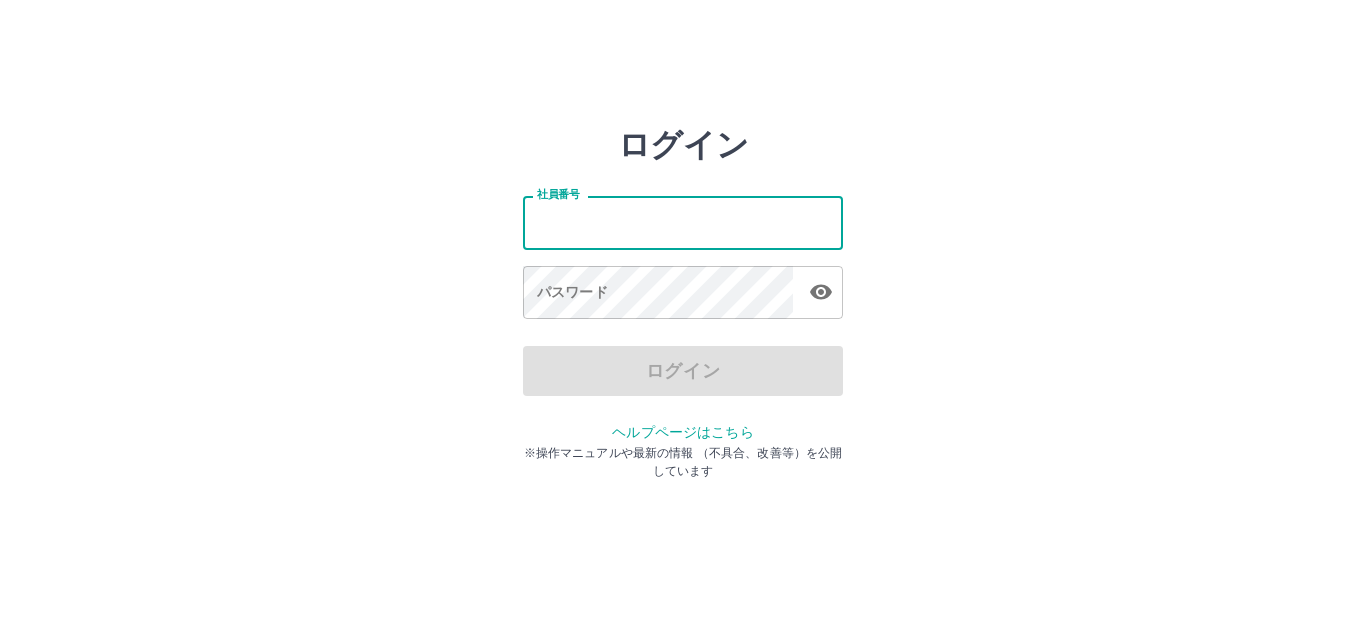 click on "社員番号" at bounding box center [683, 222] 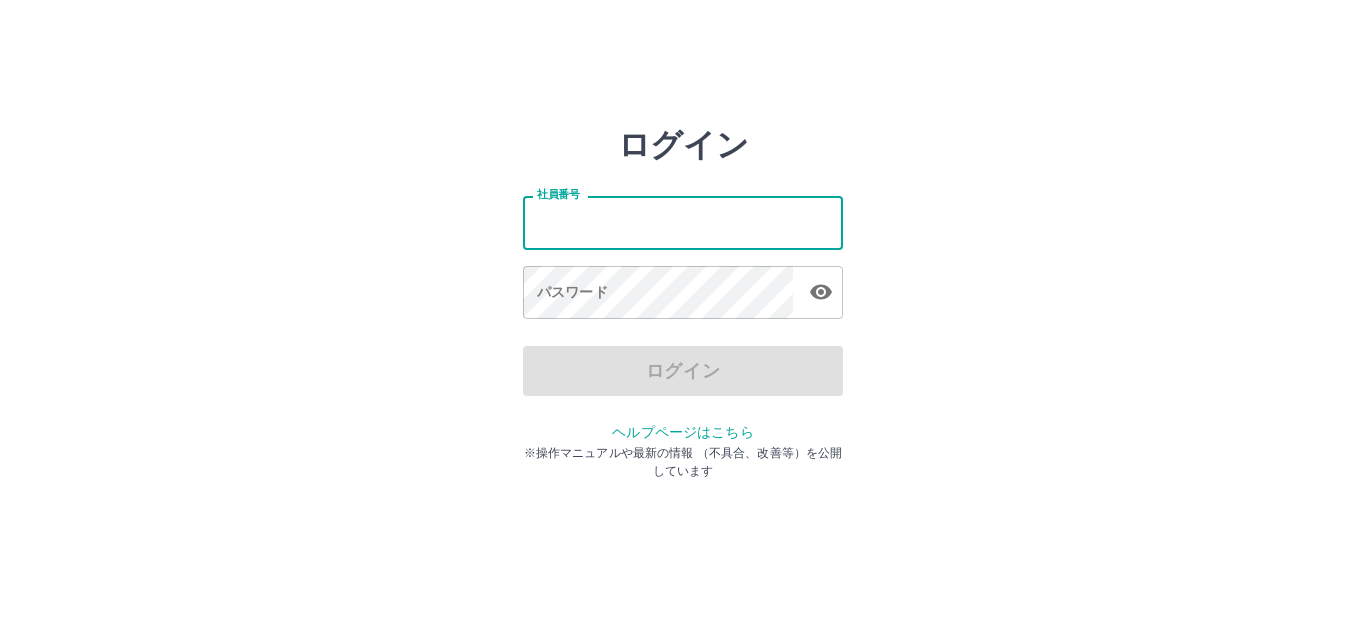 type on "*******" 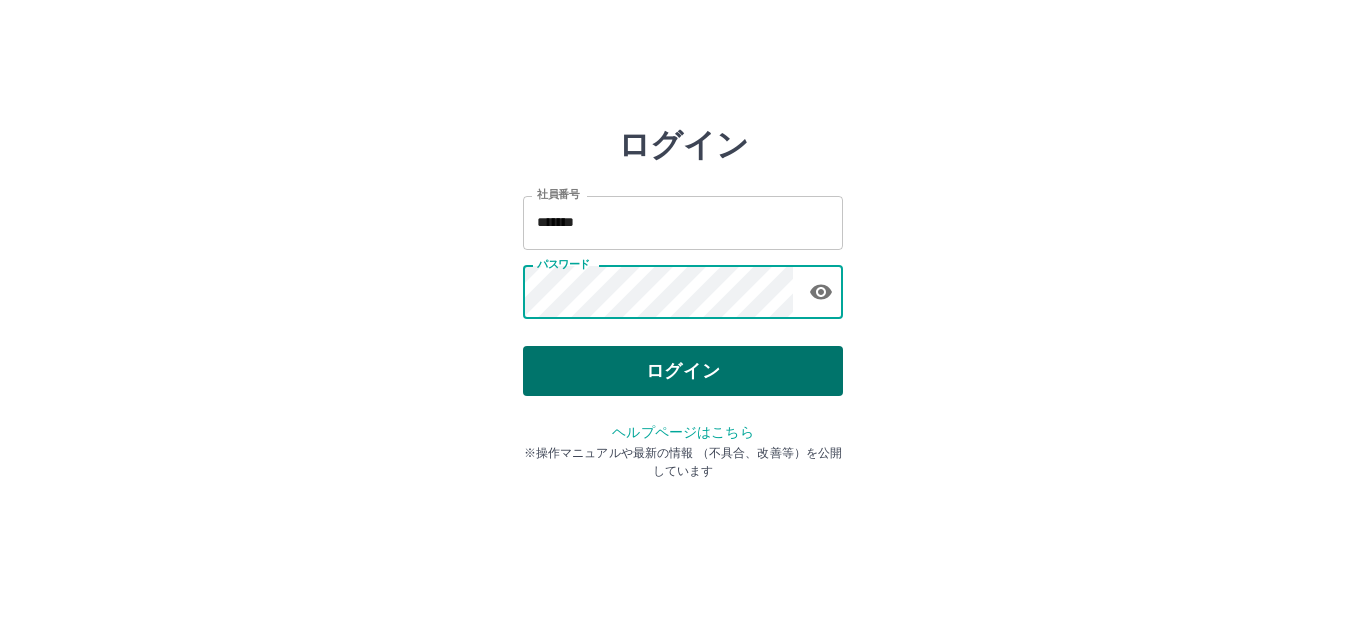 click on "ログイン" at bounding box center [683, 371] 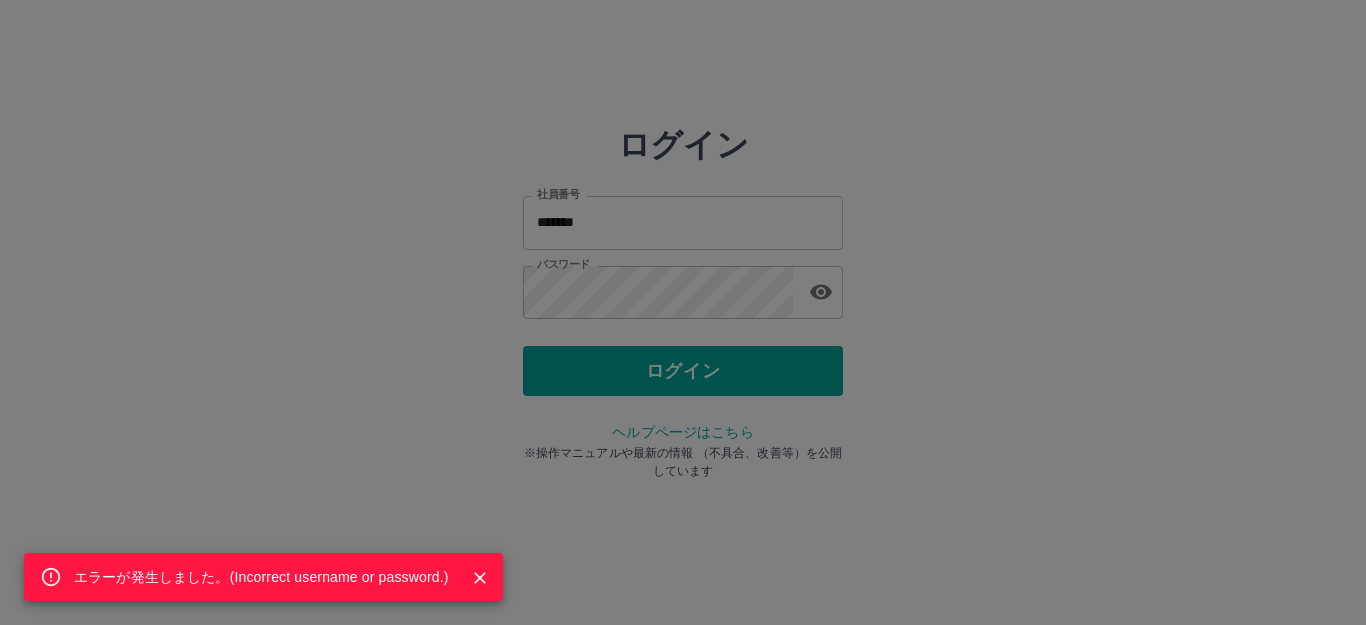 click on "エラーが発生しました。( Incorrect username or password. )" at bounding box center (683, 312) 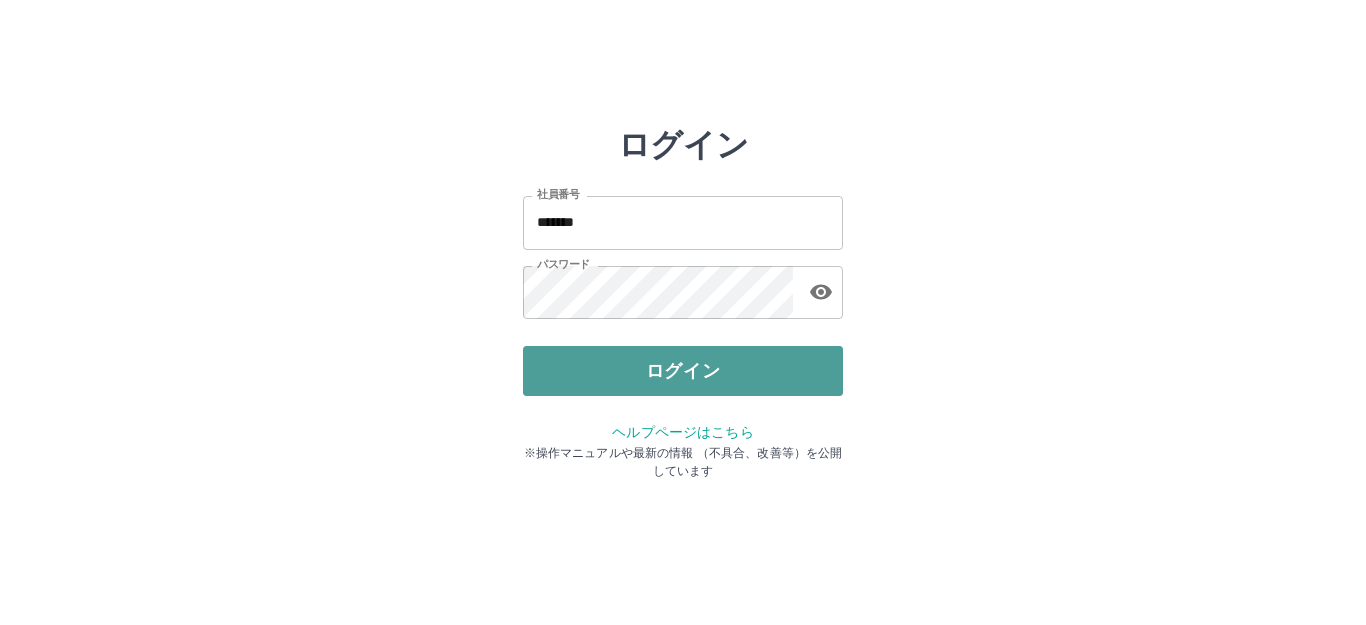 click on "ログイン" at bounding box center (683, 371) 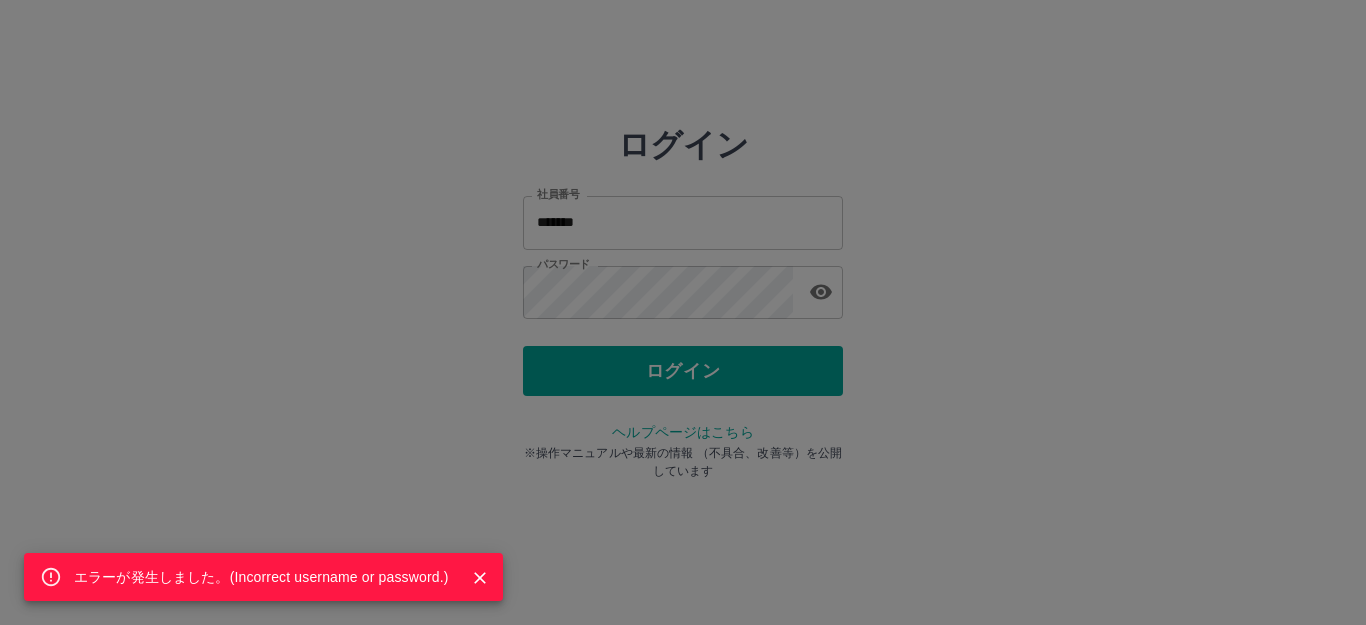 click on "エラーが発生しました。( Incorrect username or password. )" at bounding box center [683, 312] 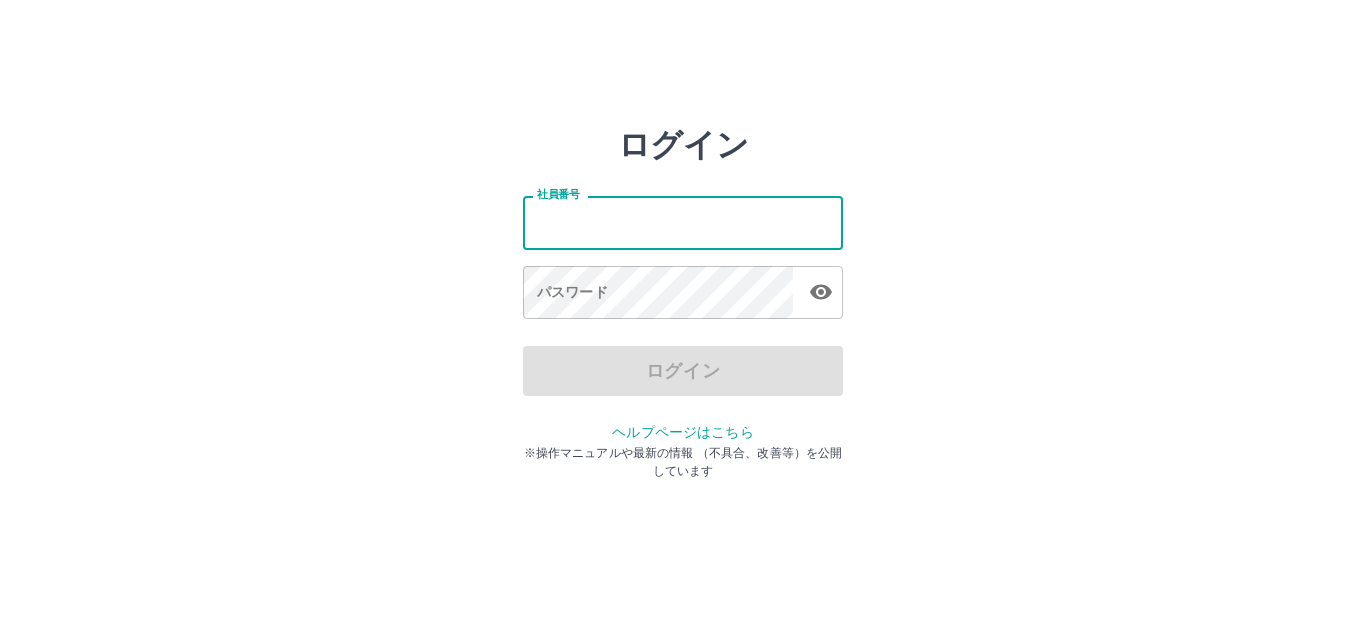 scroll, scrollTop: 0, scrollLeft: 0, axis: both 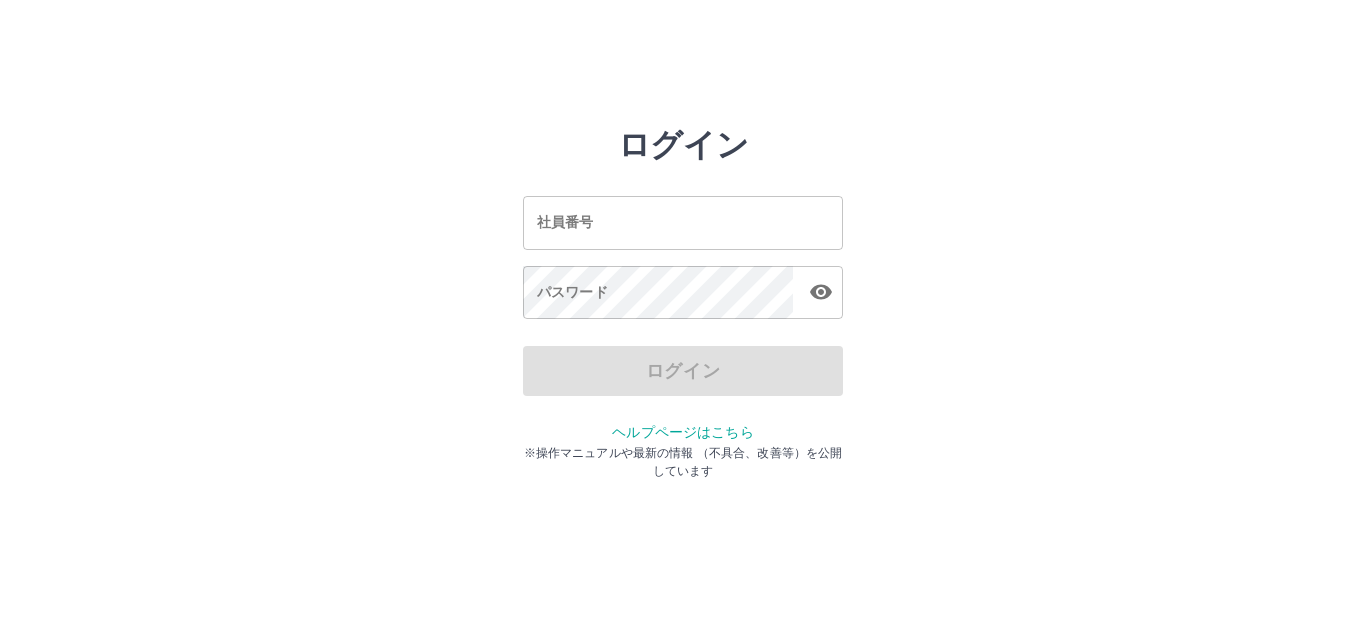 click on "社員番号" at bounding box center (683, 222) 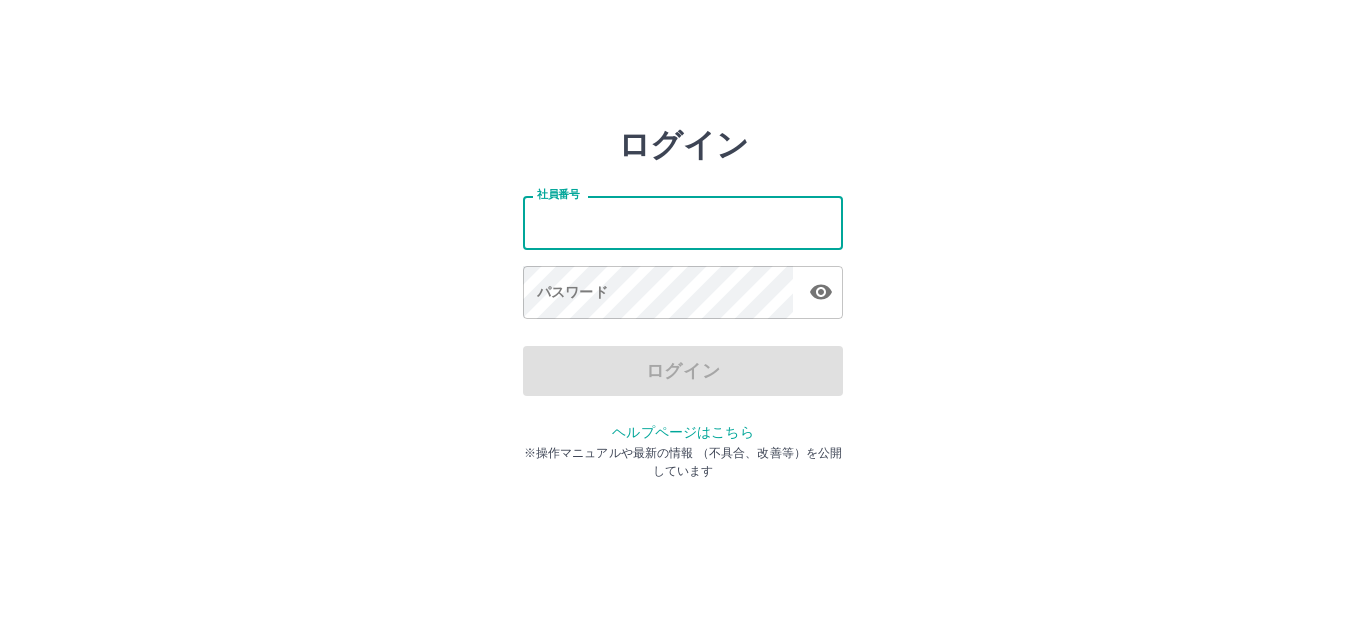 type on "*******" 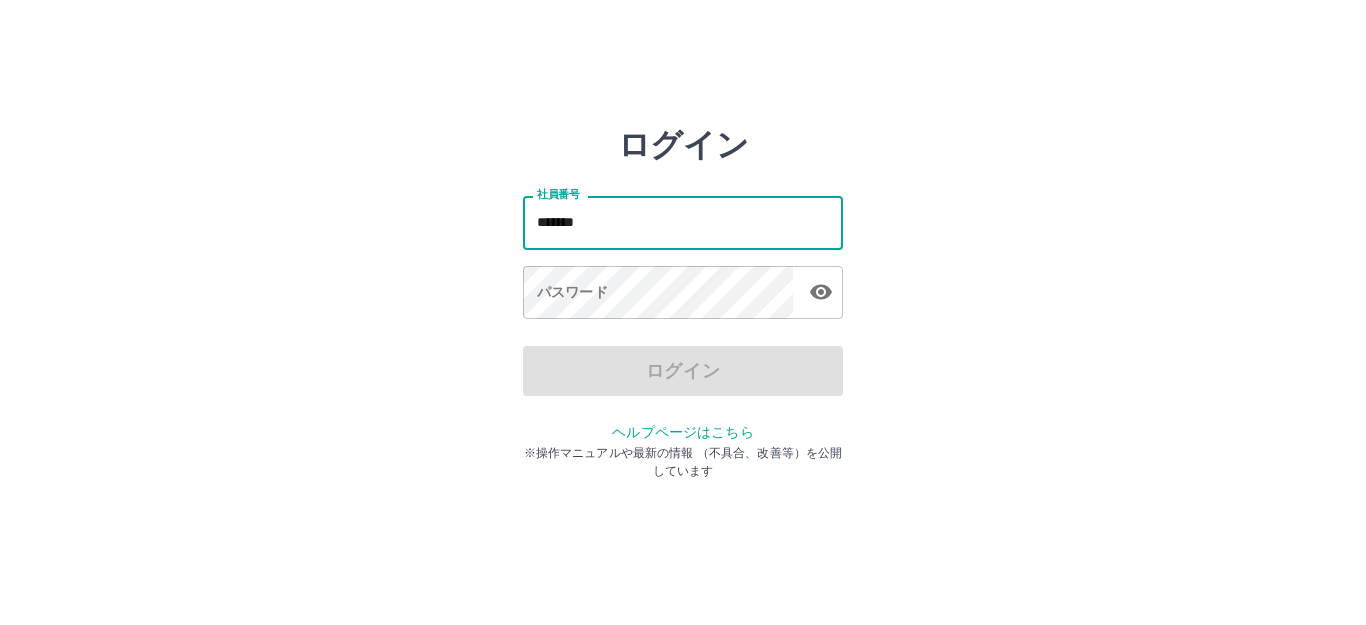 click on "パスワード パスワード" at bounding box center [683, 294] 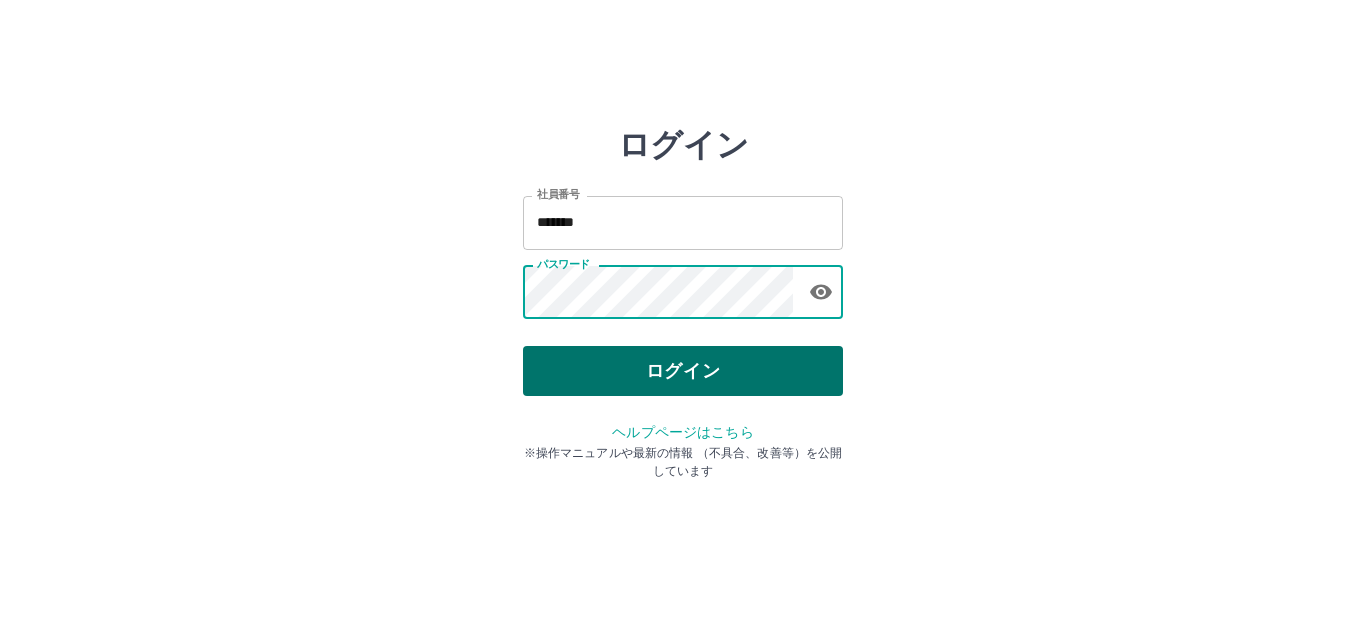click on "ログイン" at bounding box center (683, 371) 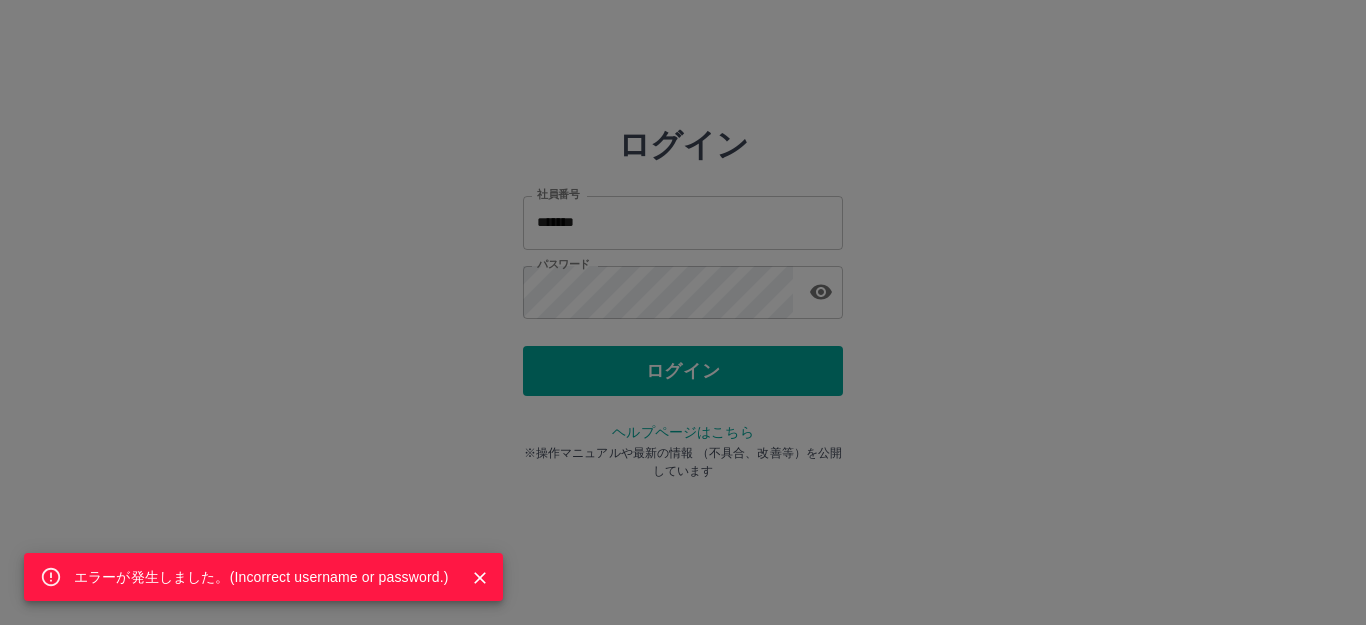 click on "エラーが発生しました。( Incorrect username or password. )" at bounding box center (683, 312) 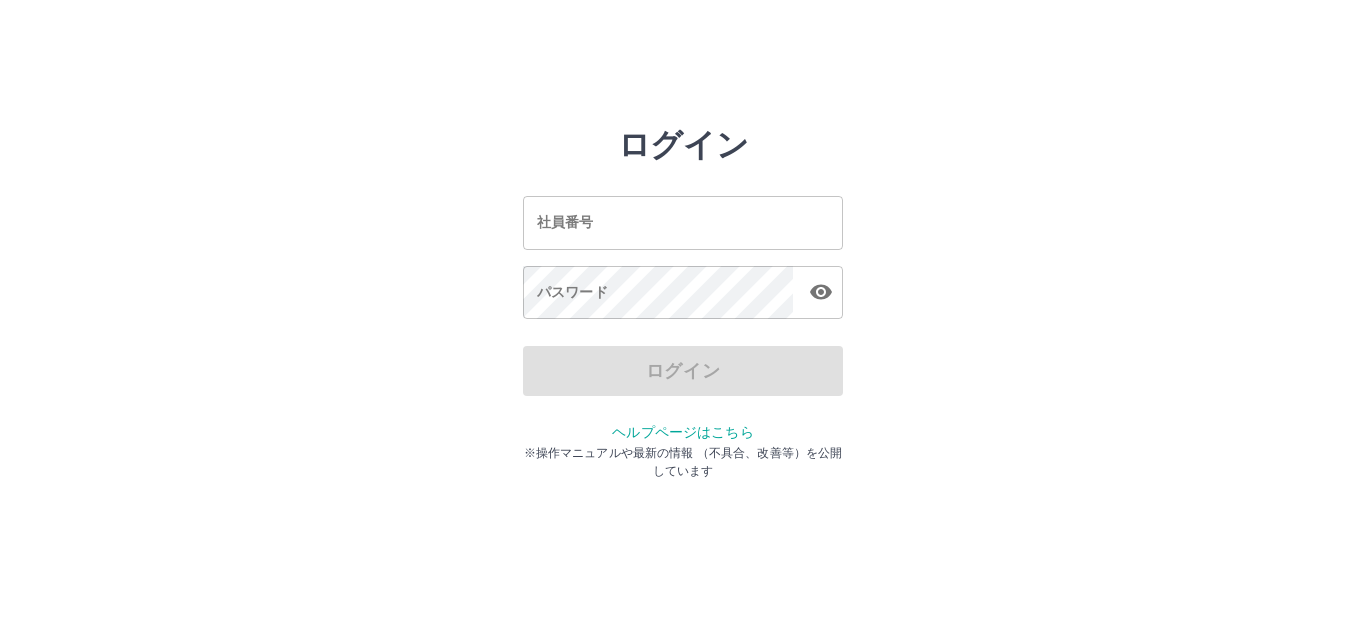 scroll, scrollTop: 0, scrollLeft: 0, axis: both 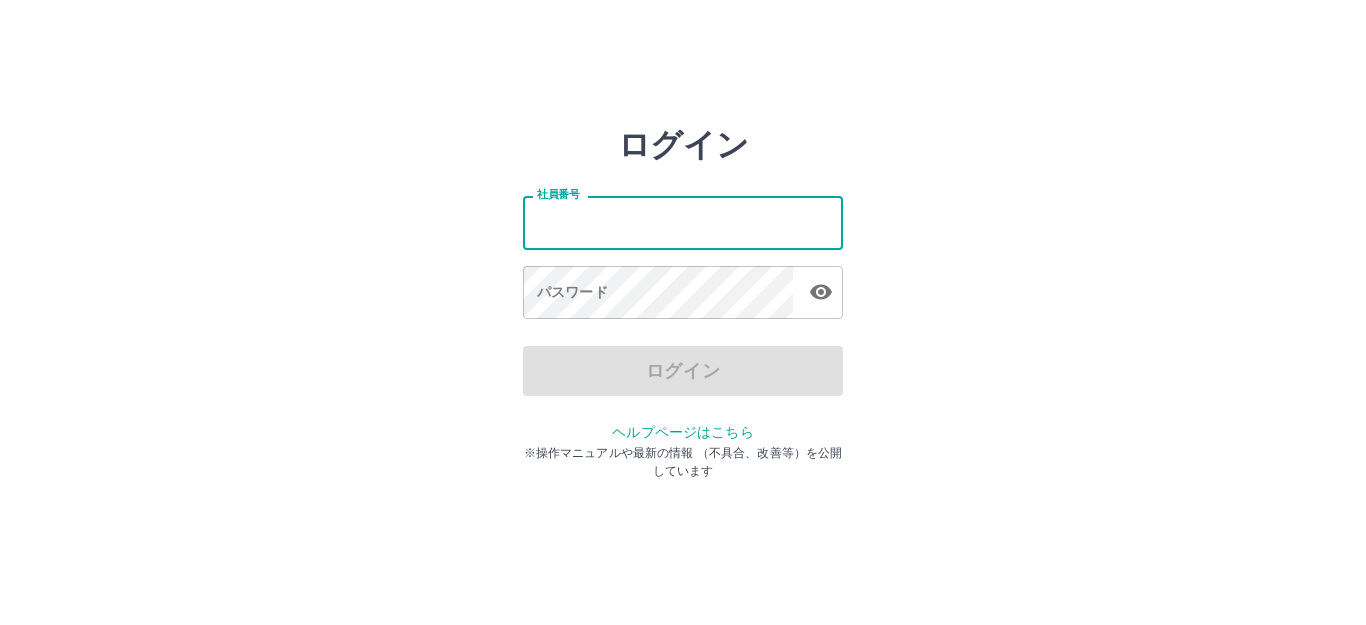 click on "社員番号" at bounding box center (683, 222) 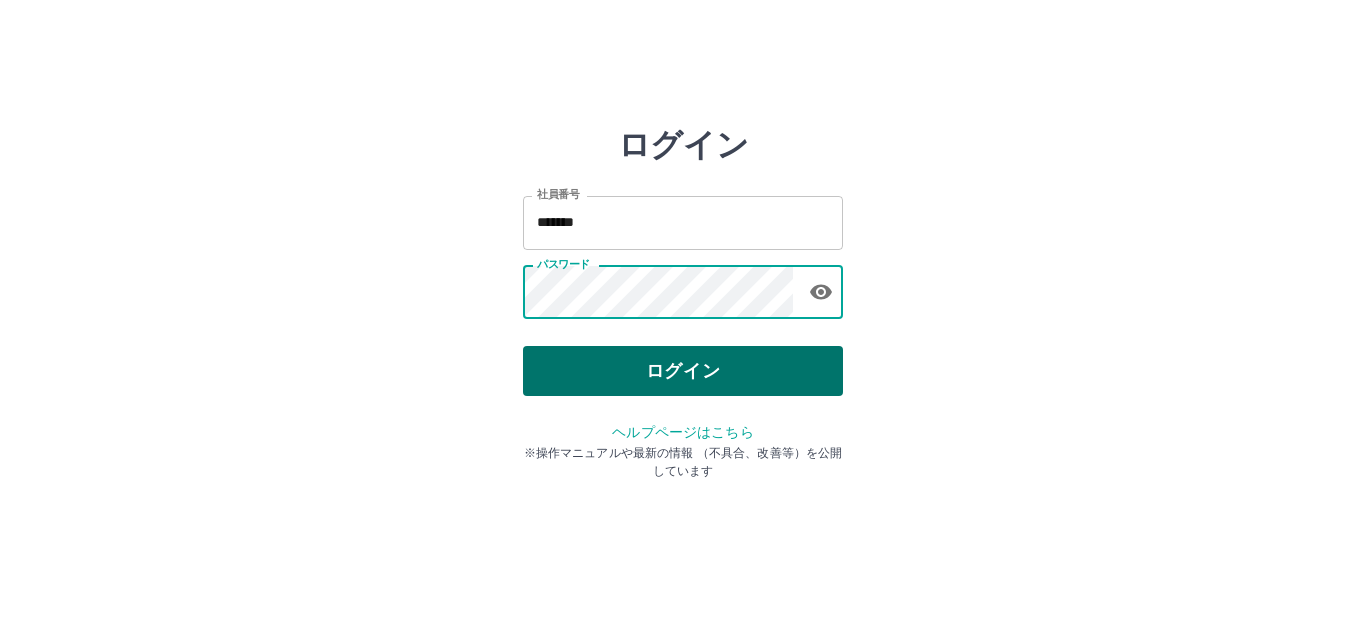 click on "ログイン" at bounding box center [683, 371] 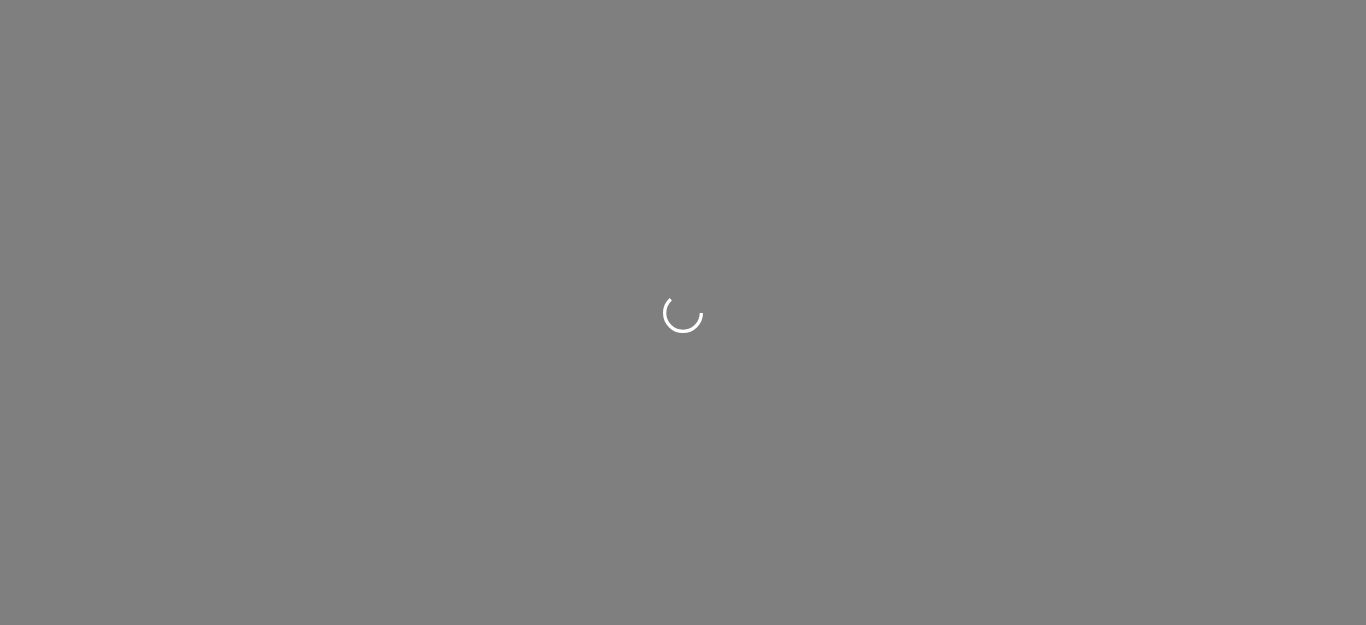 scroll, scrollTop: 0, scrollLeft: 0, axis: both 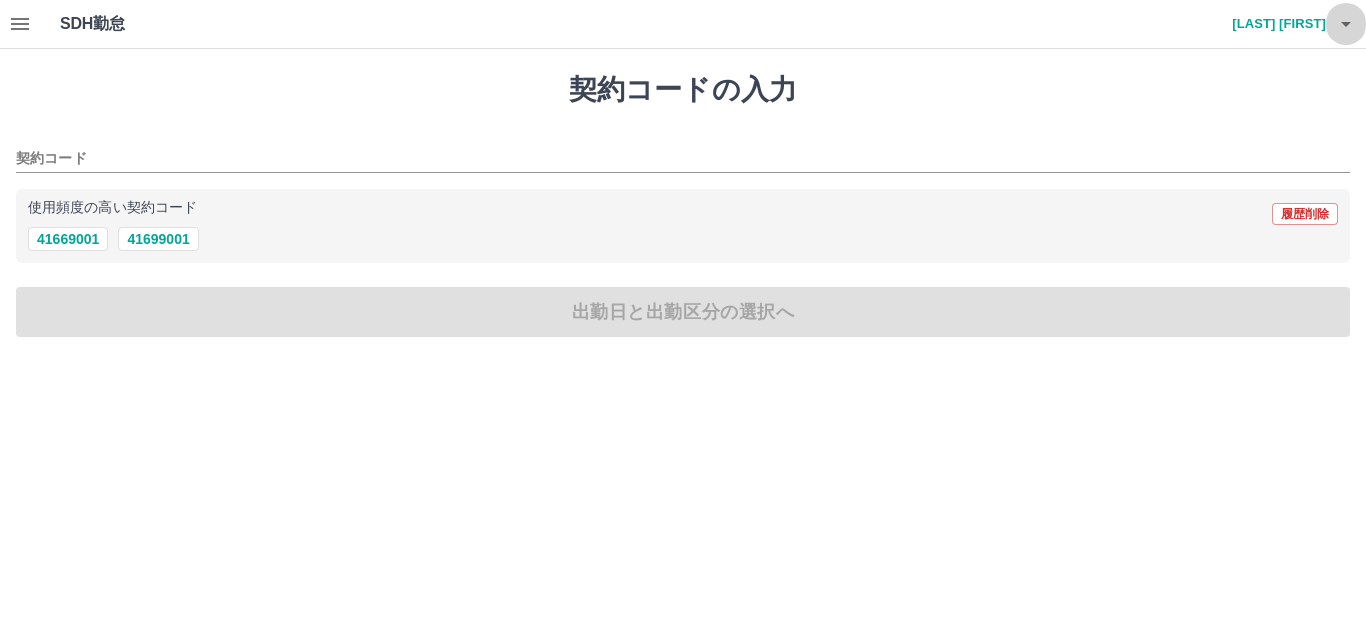 click at bounding box center (1346, 24) 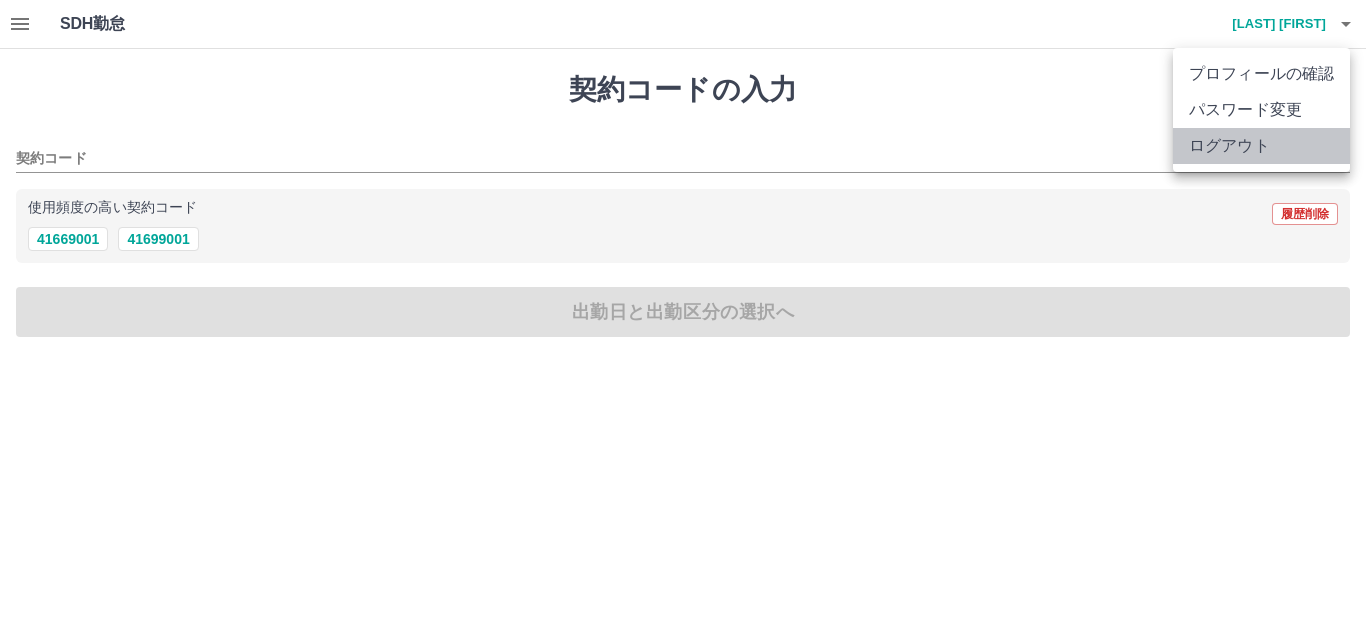 click on "ログアウト" at bounding box center [1261, 146] 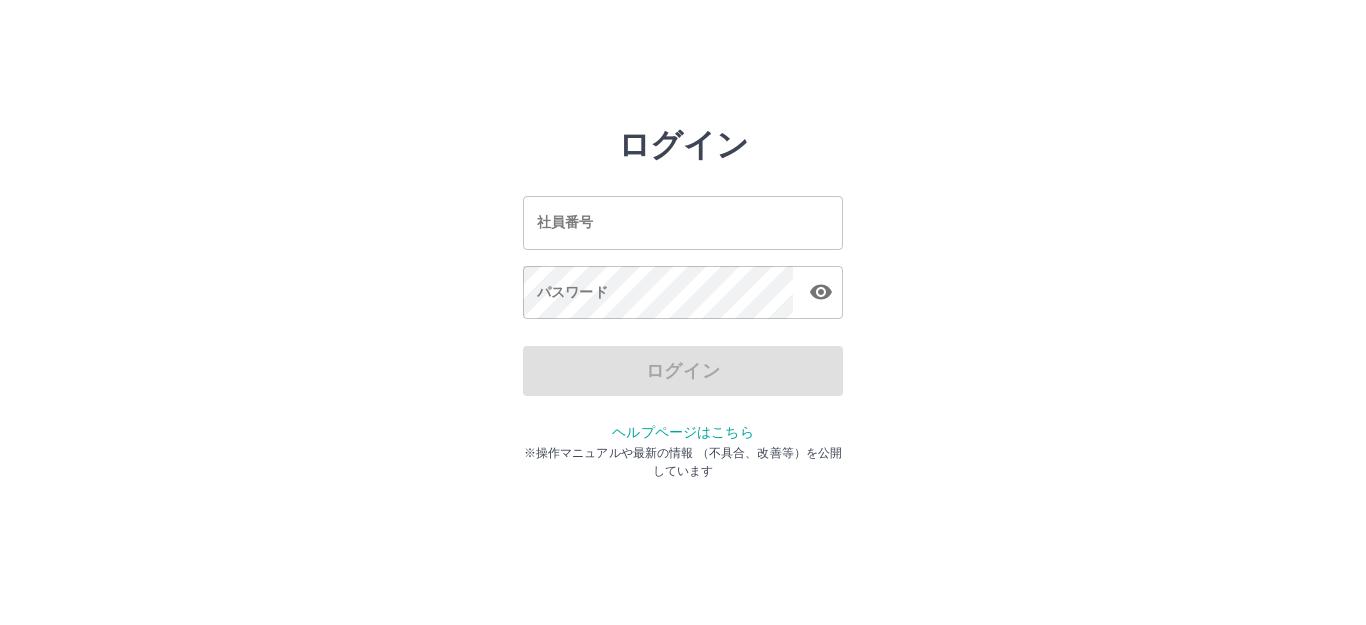 scroll, scrollTop: 0, scrollLeft: 0, axis: both 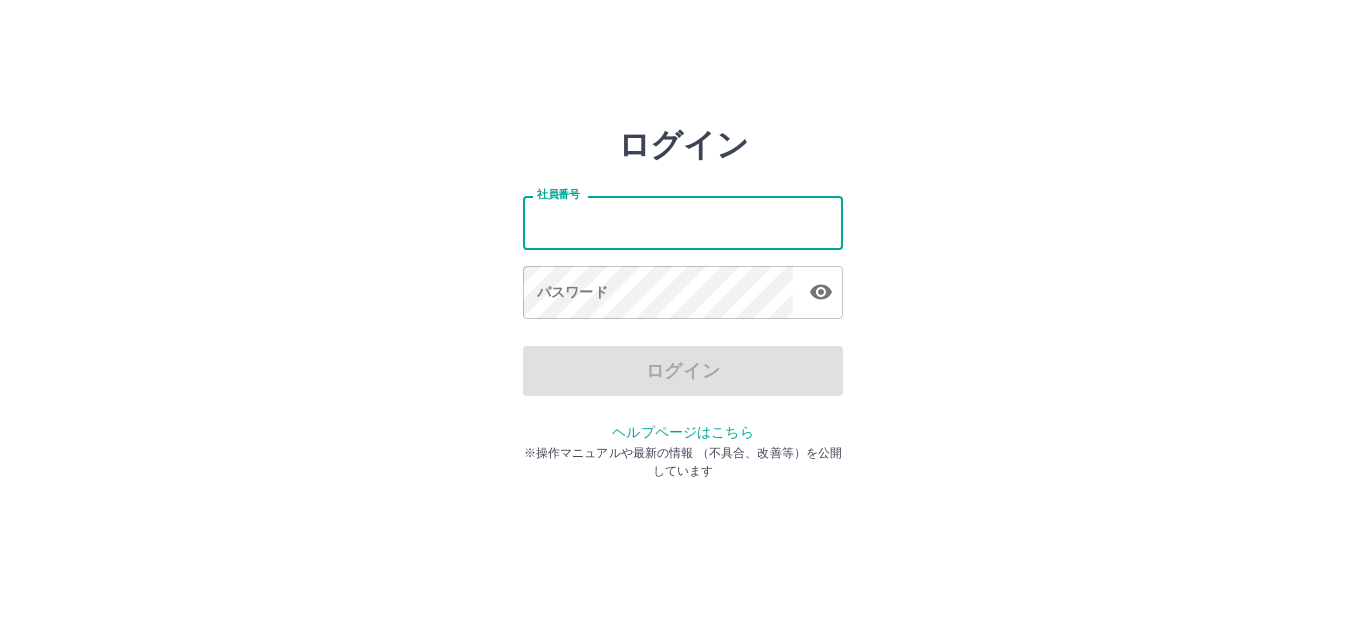 click on "社員番号" at bounding box center (683, 222) 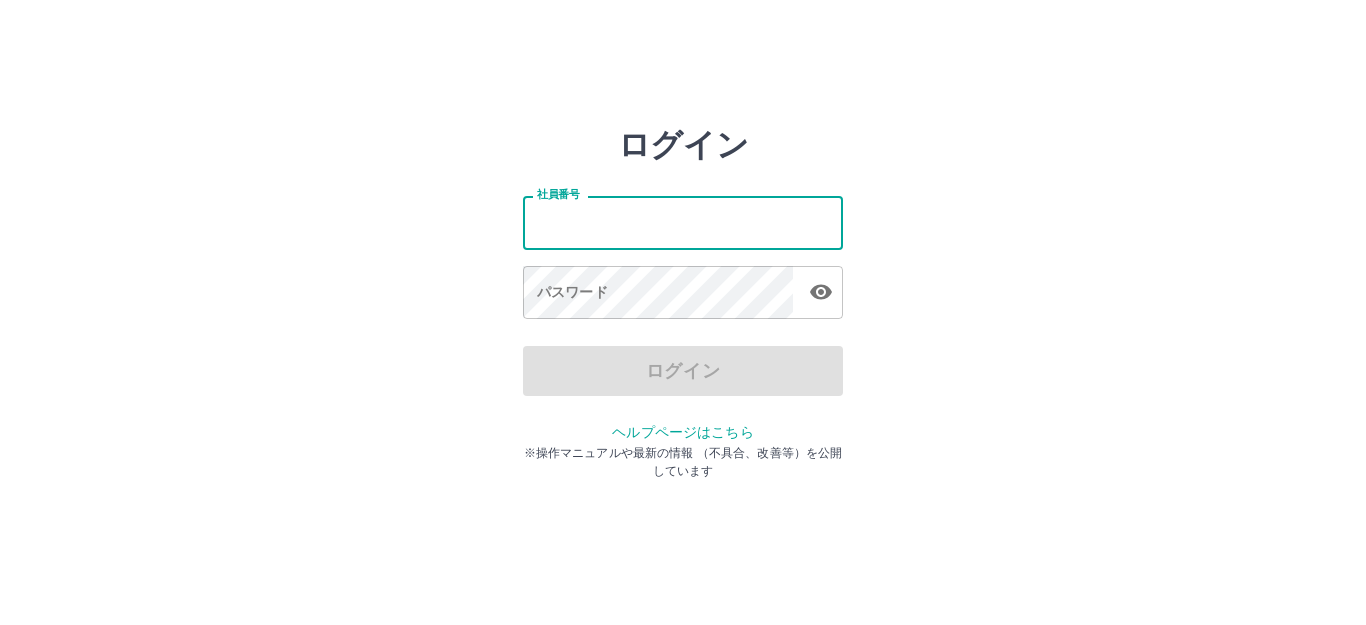type on "*******" 